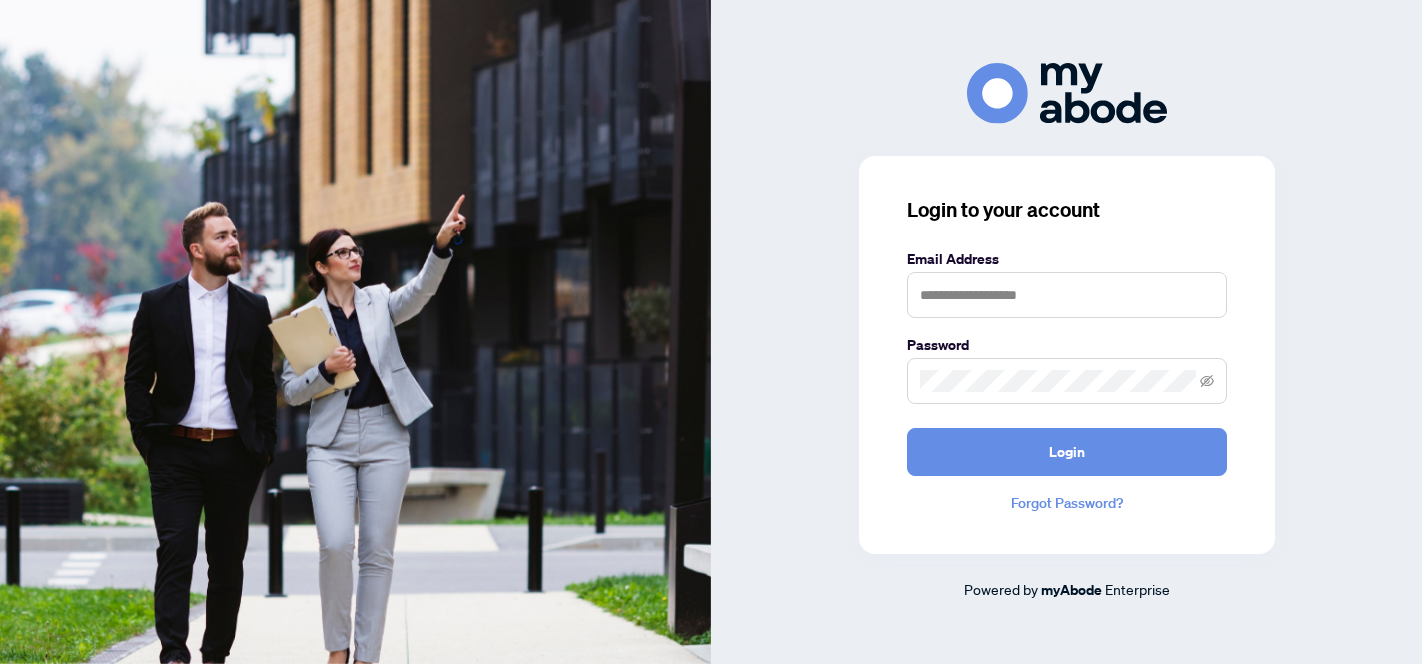 scroll, scrollTop: 0, scrollLeft: 0, axis: both 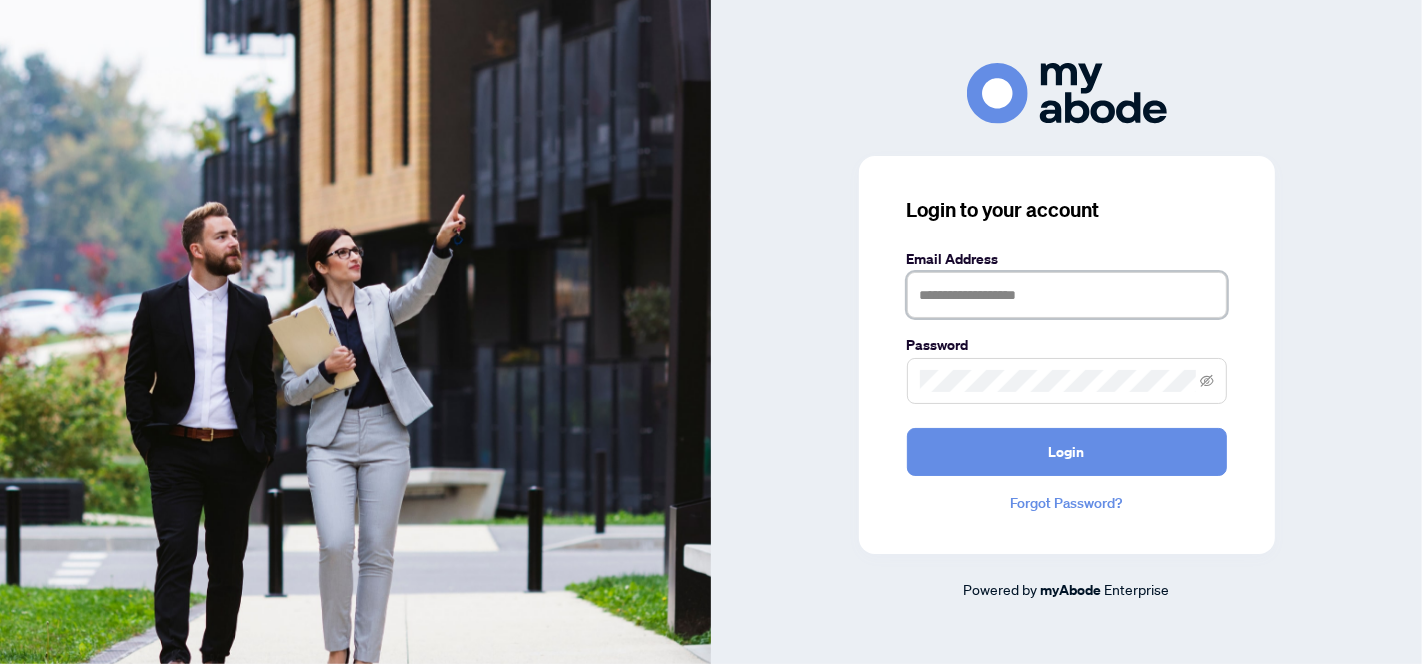 click at bounding box center [1067, 295] 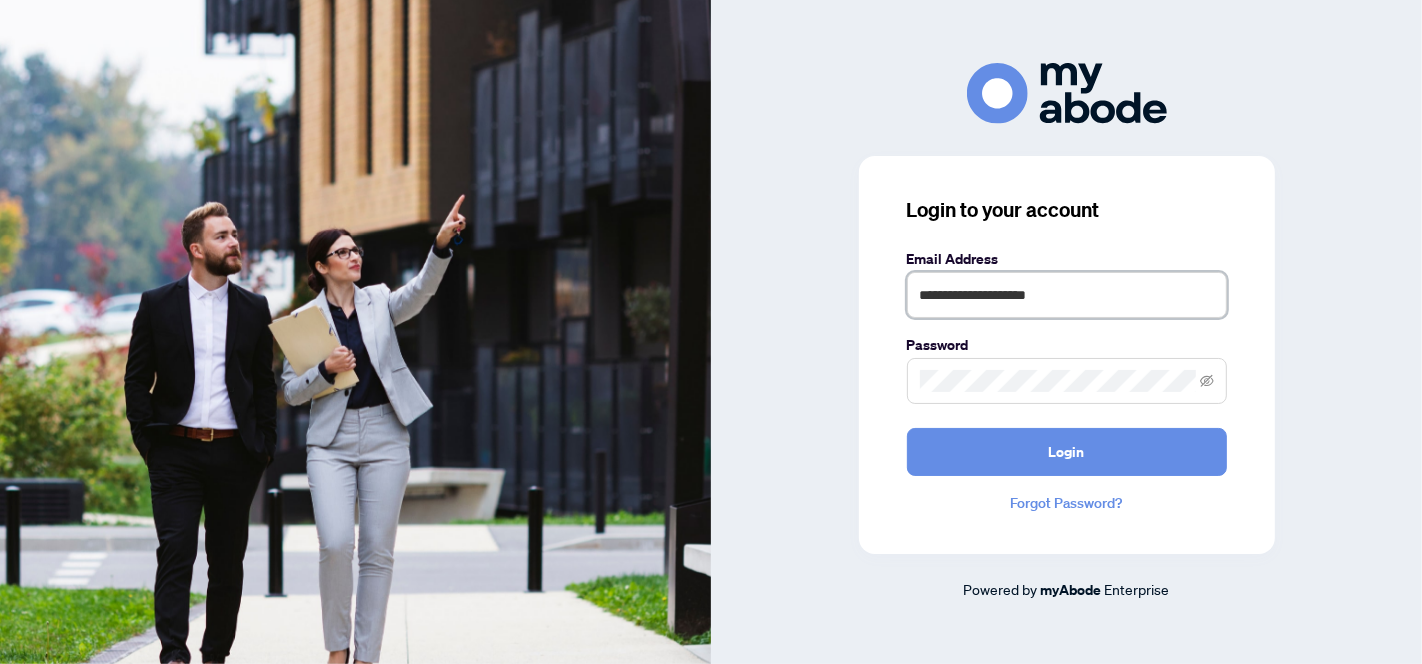 type on "**********" 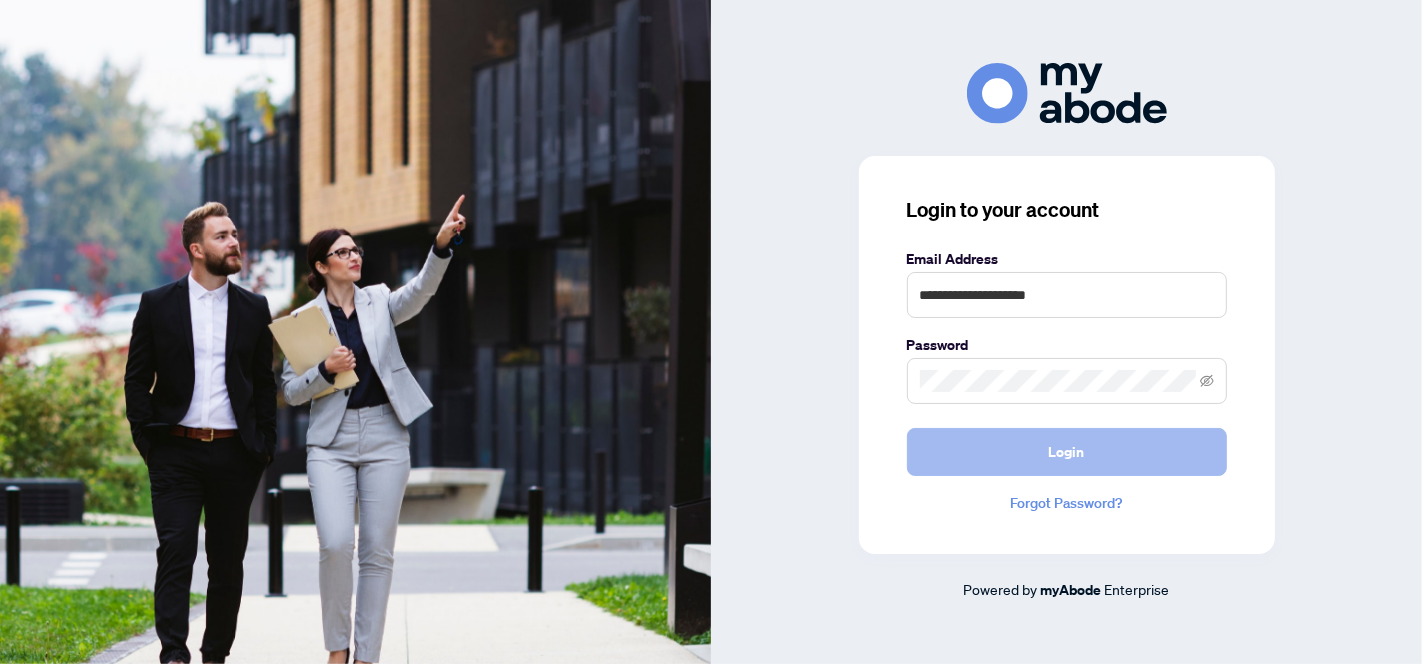 click on "Login" at bounding box center [1067, 452] 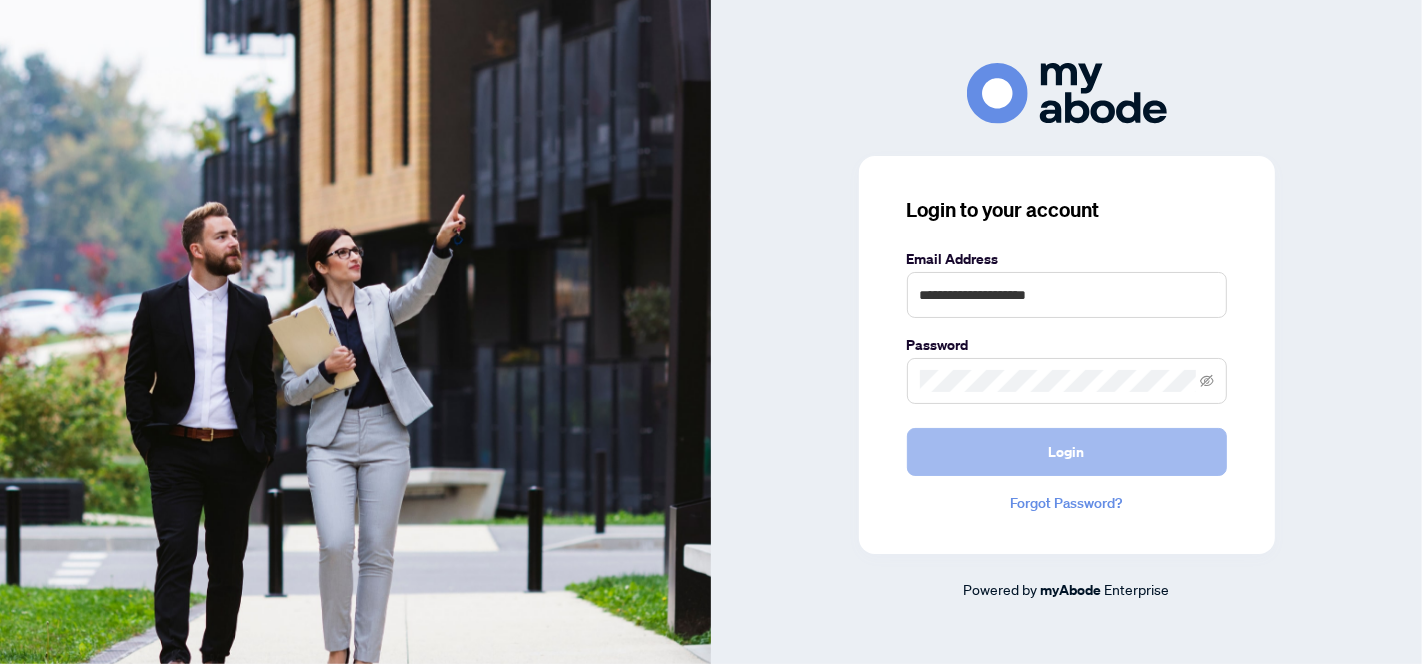 click on "Login" at bounding box center [1067, 452] 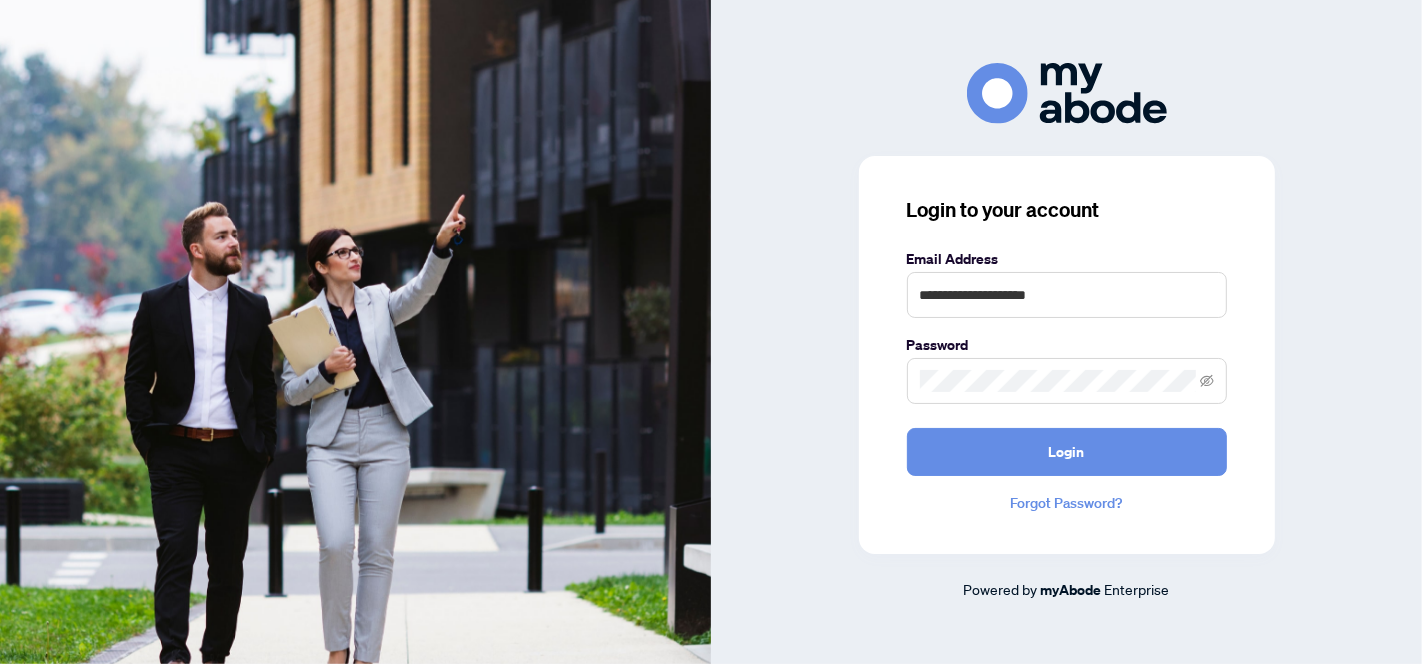 click on "Forgot Password?" at bounding box center [1067, 503] 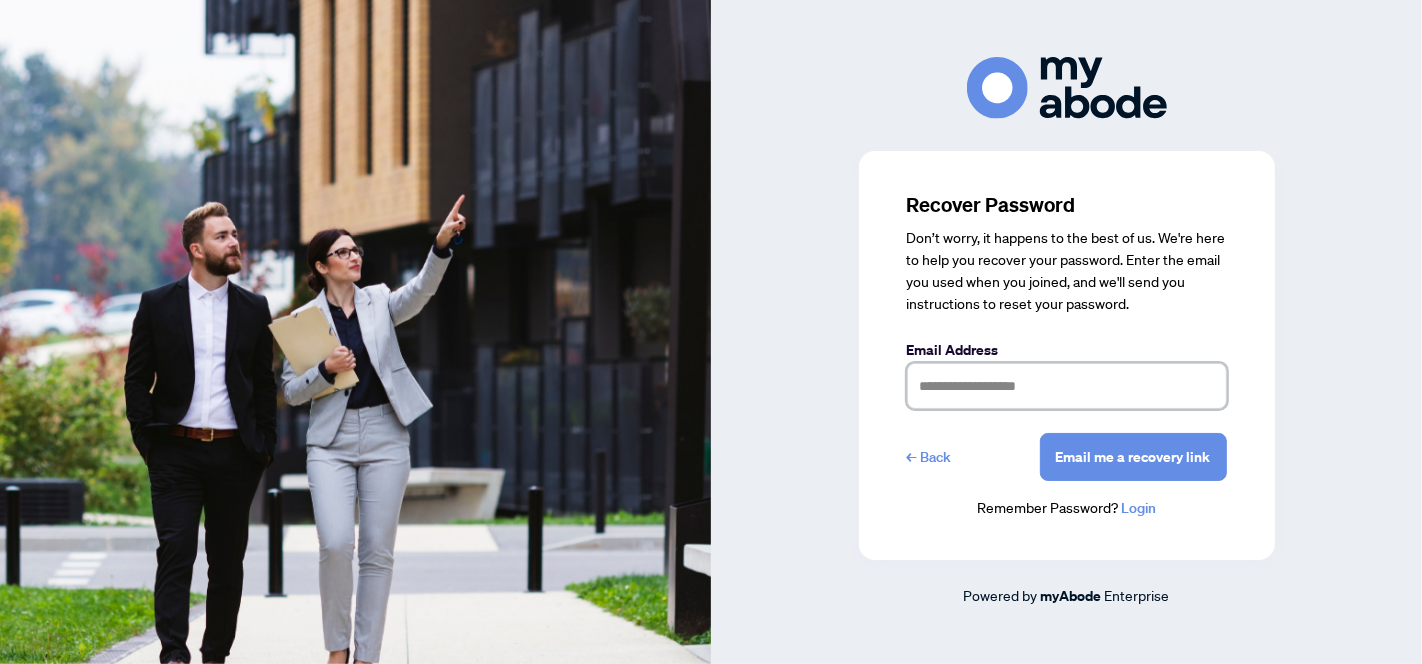 click at bounding box center [1067, 386] 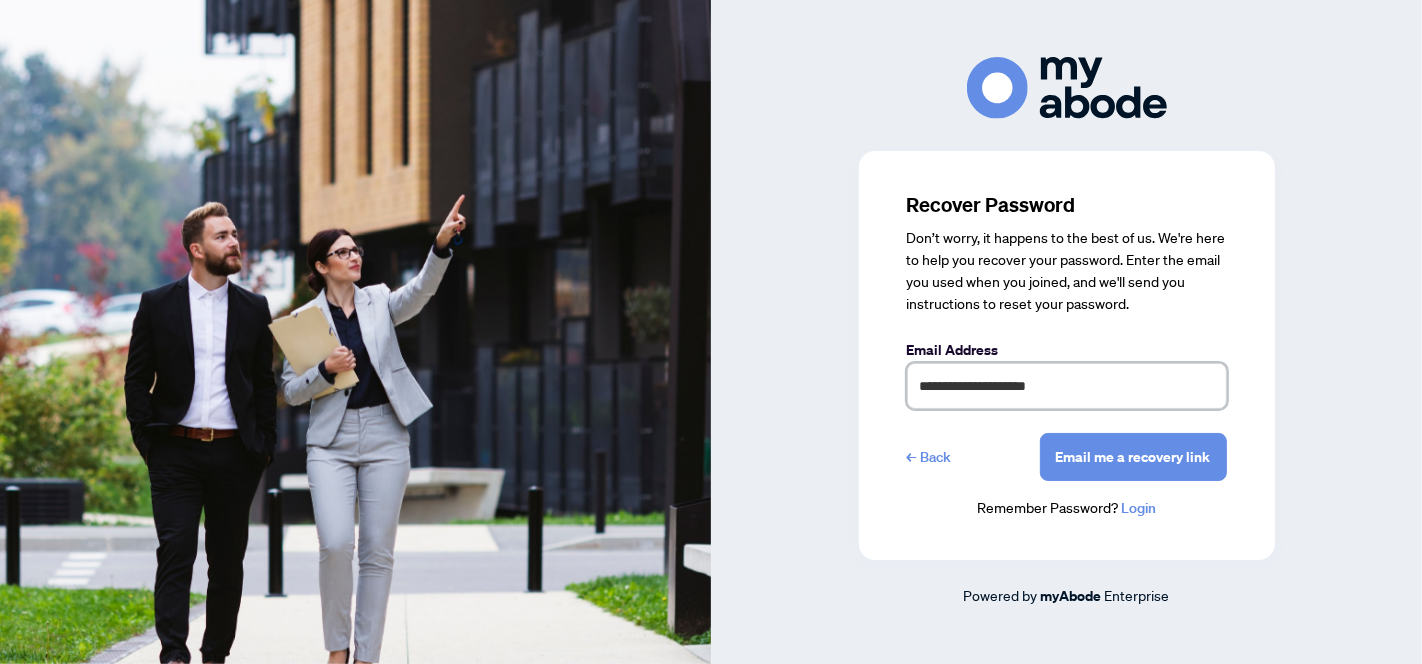 type on "**********" 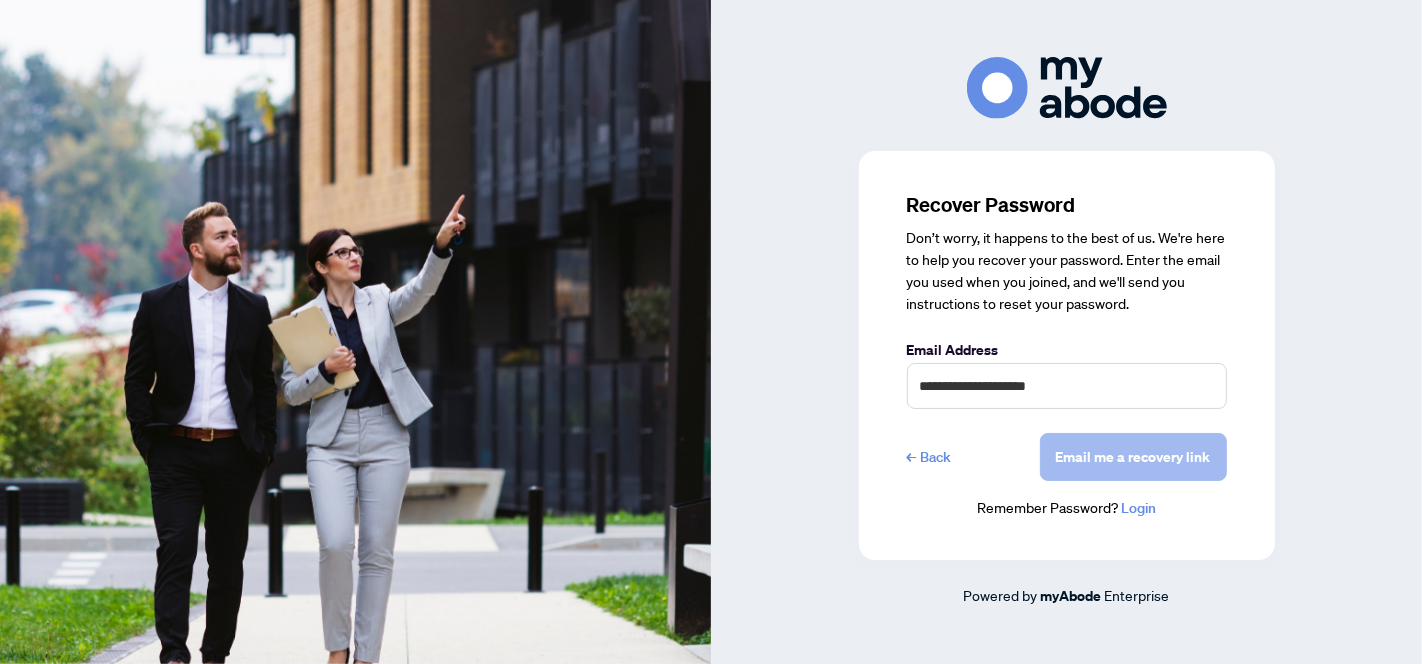click on "Email me a recovery link" at bounding box center [1133, 457] 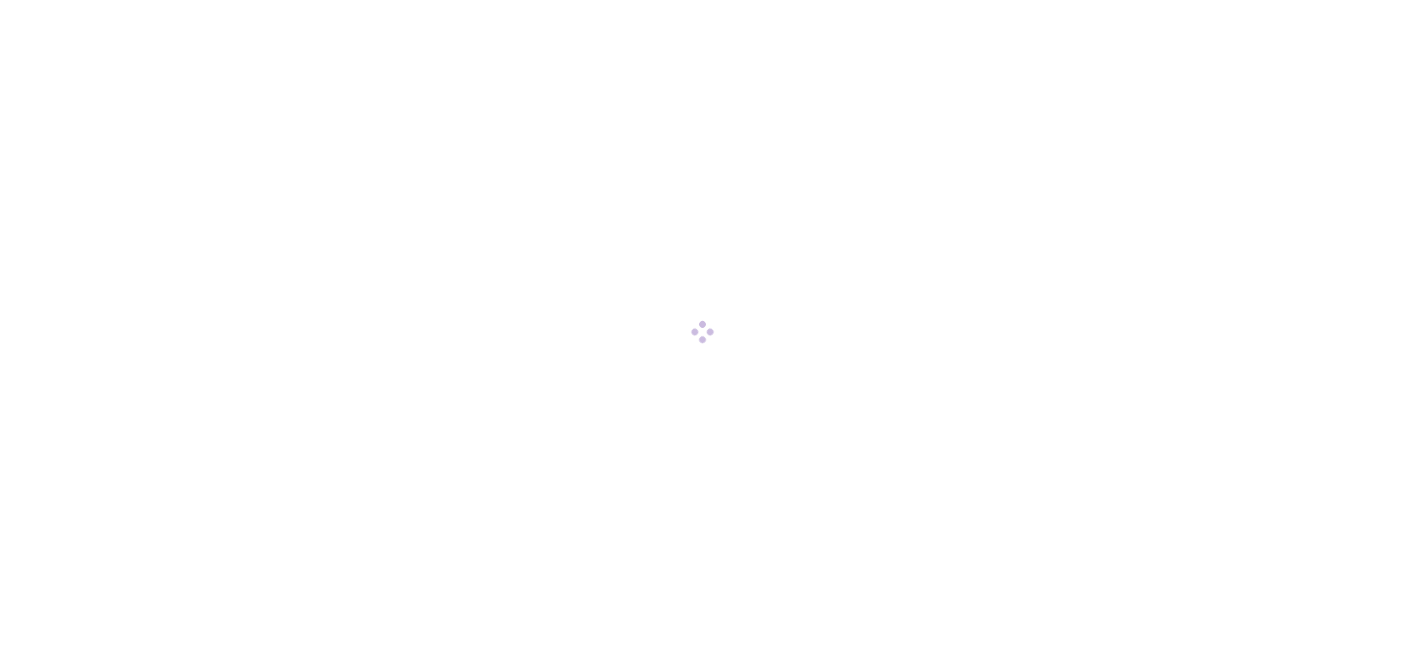 scroll, scrollTop: 0, scrollLeft: 0, axis: both 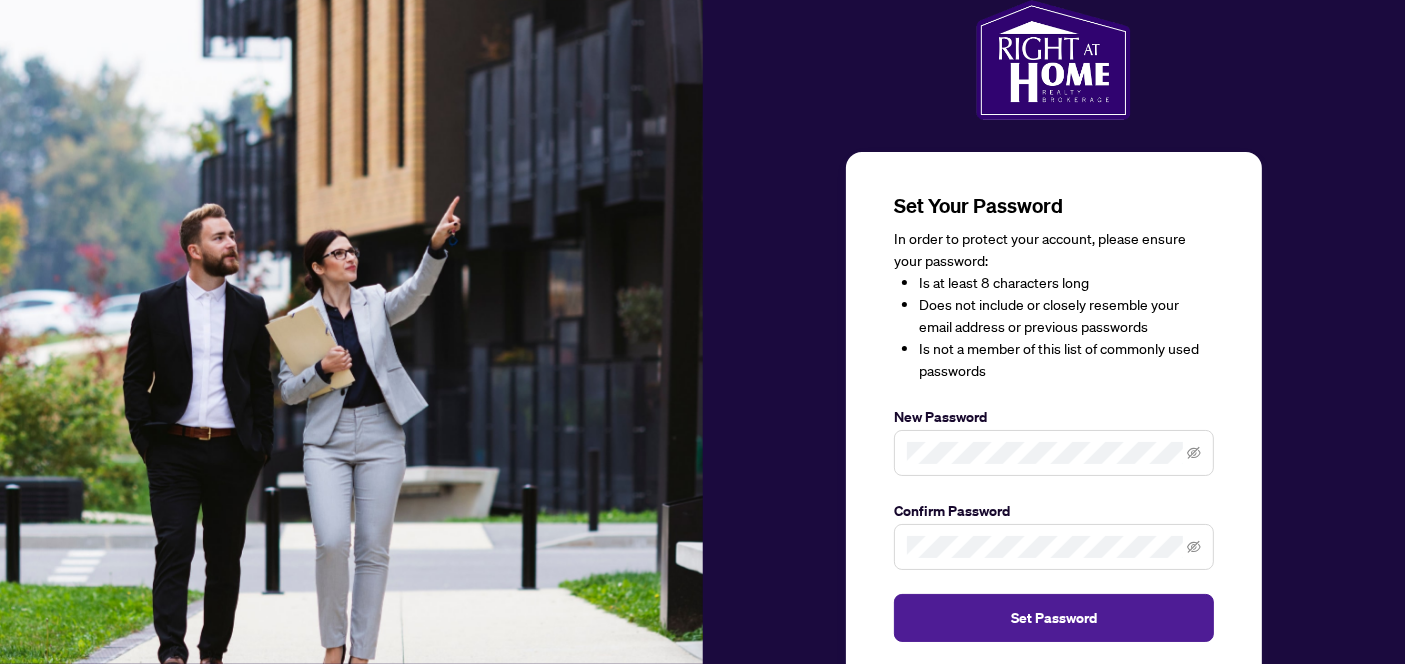 click on "Set Your Password   In order to protect your account, please ensure your password: Is at least 8 characters long Does not include or closely resemble your [EMAIL] or previous passwords Is not a member of this list of commonly used passwords New Password Confirm Password Set Password Return to   Login Powered by   myAbode   Enterprise" at bounding box center [1054, 384] 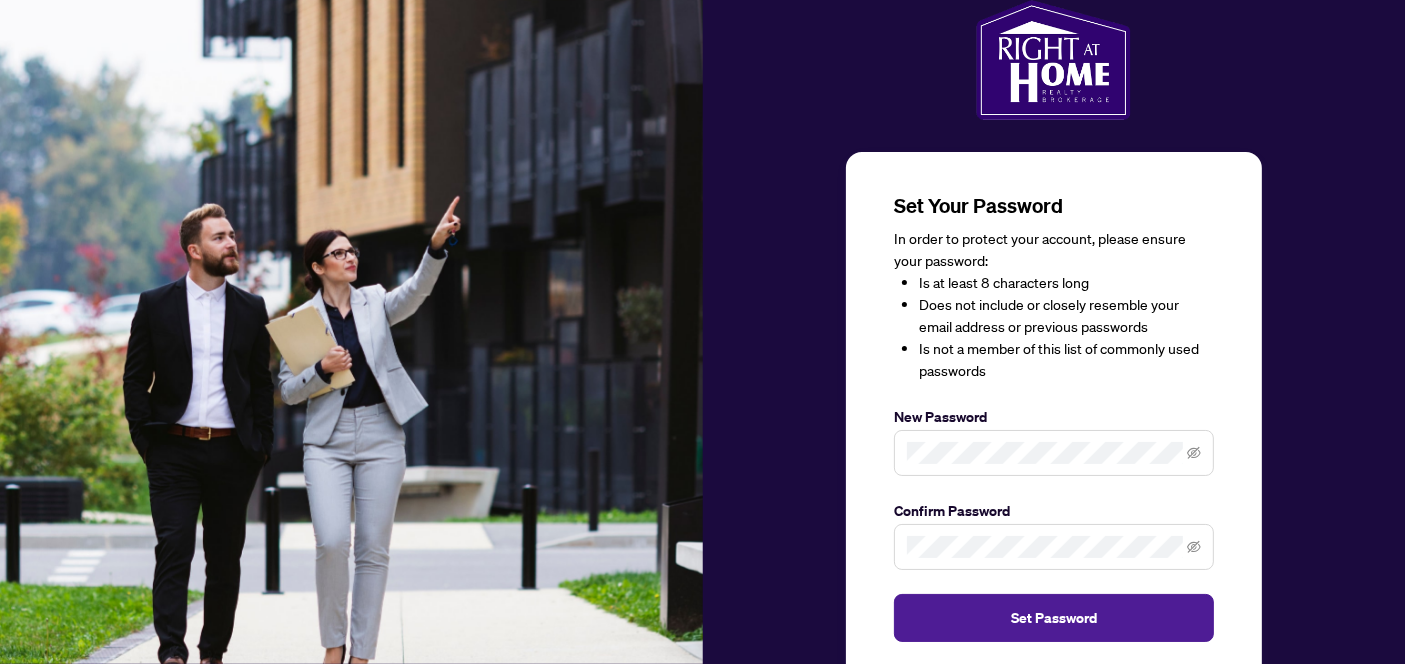 scroll, scrollTop: 100, scrollLeft: 0, axis: vertical 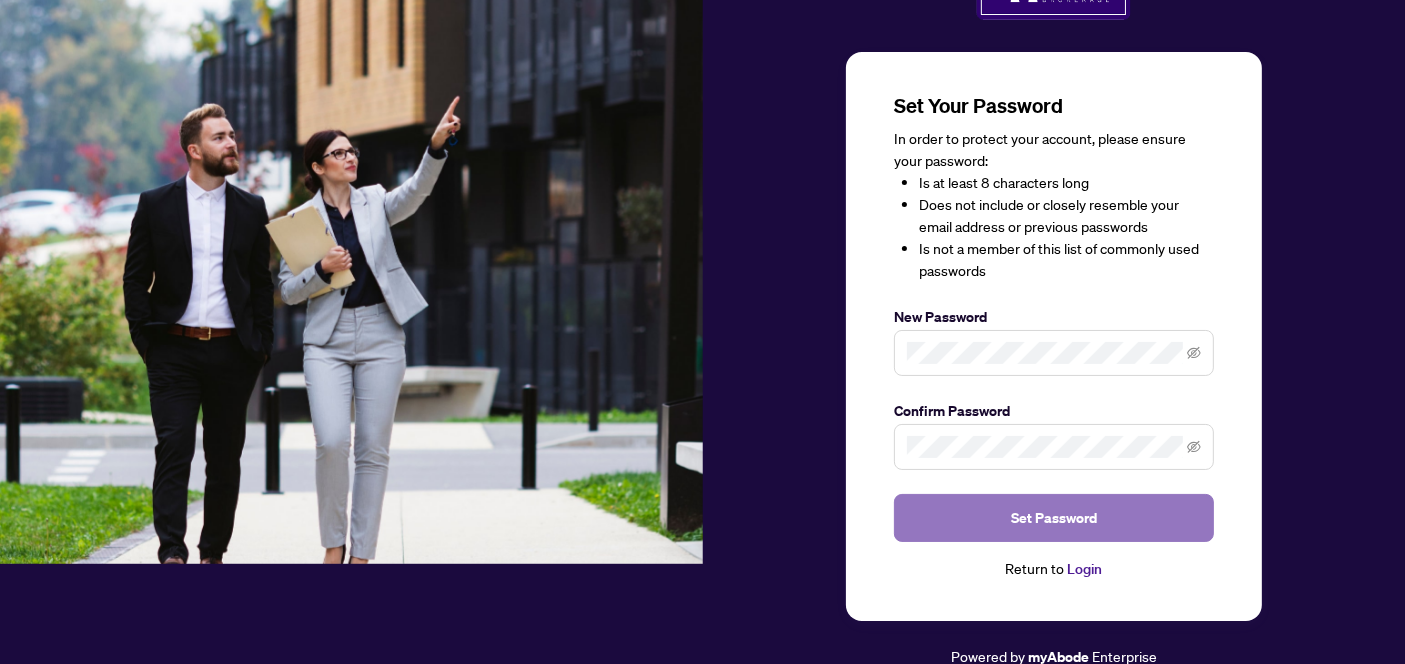 click on "Set Password" at bounding box center [1054, 518] 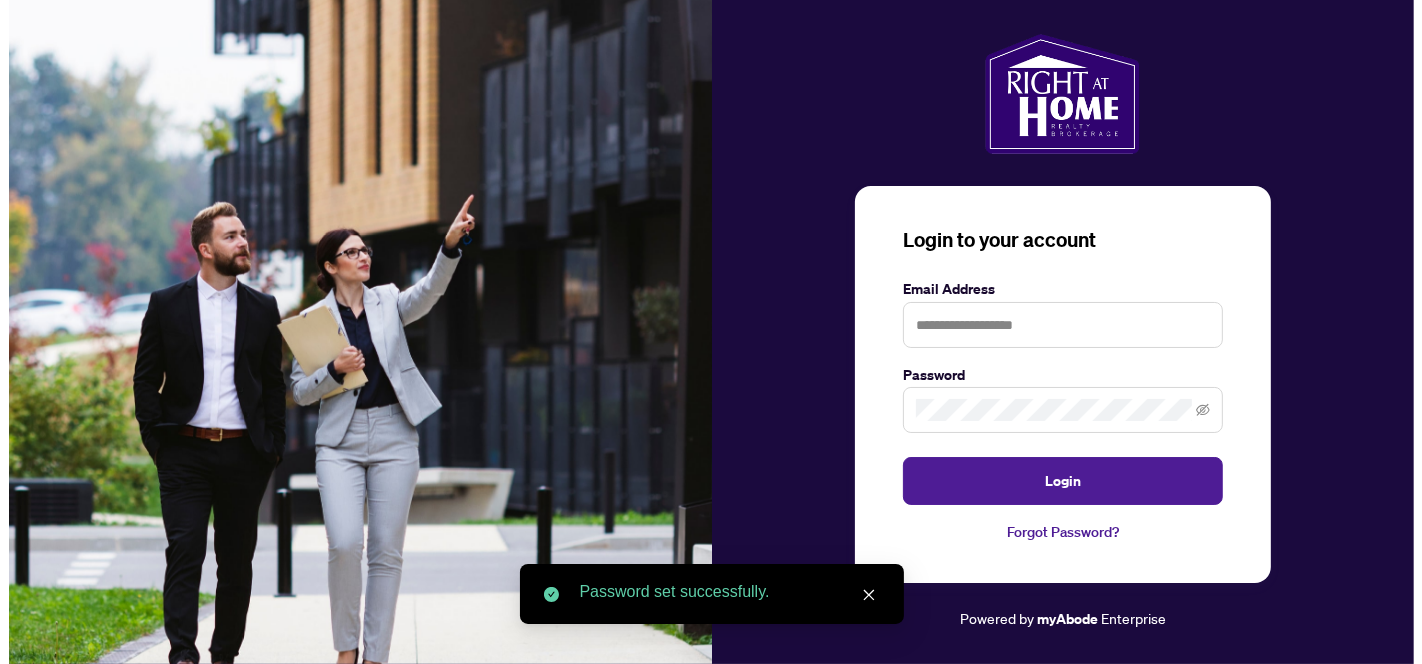 scroll, scrollTop: 0, scrollLeft: 0, axis: both 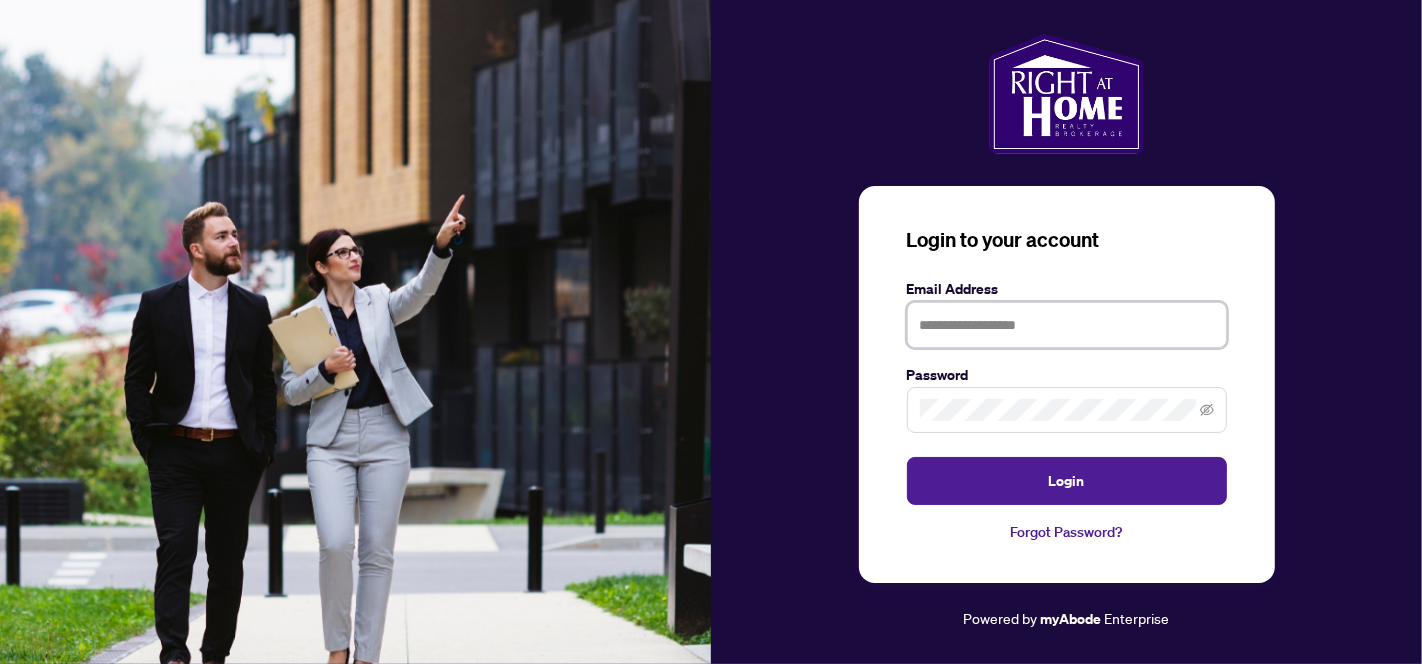 click at bounding box center (1067, 325) 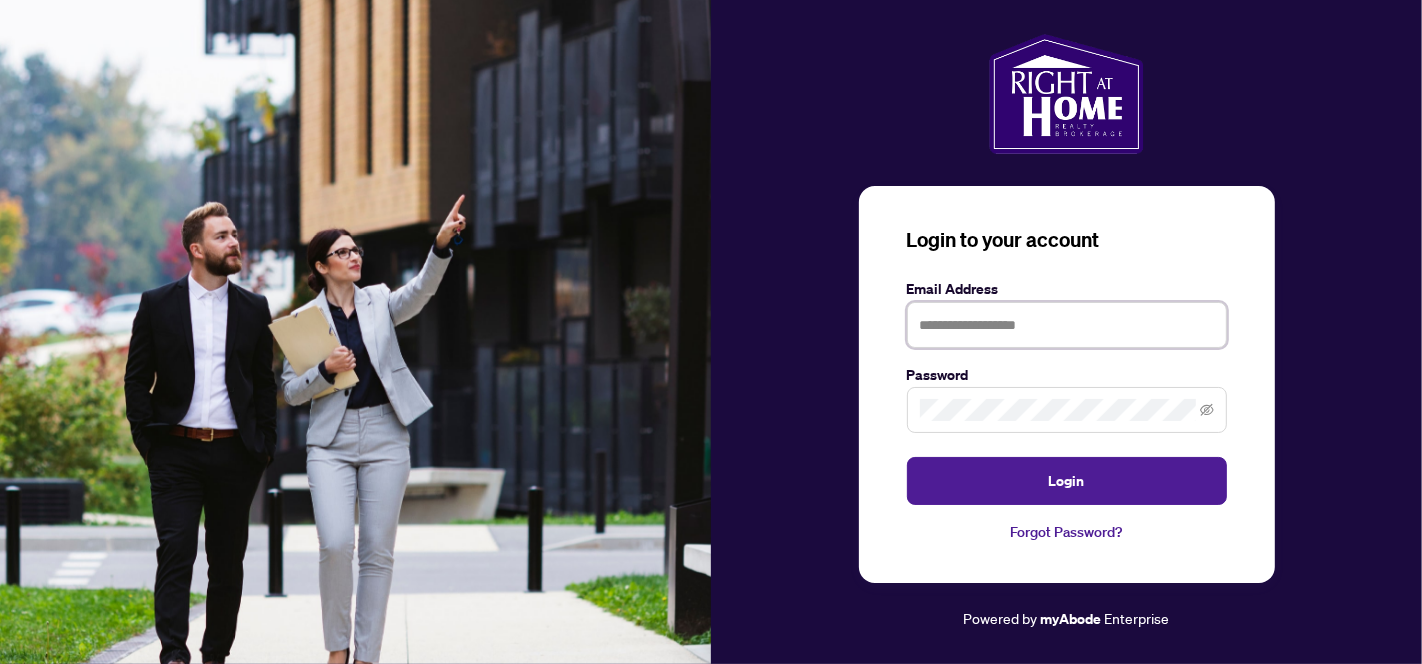 click at bounding box center [355, 332] 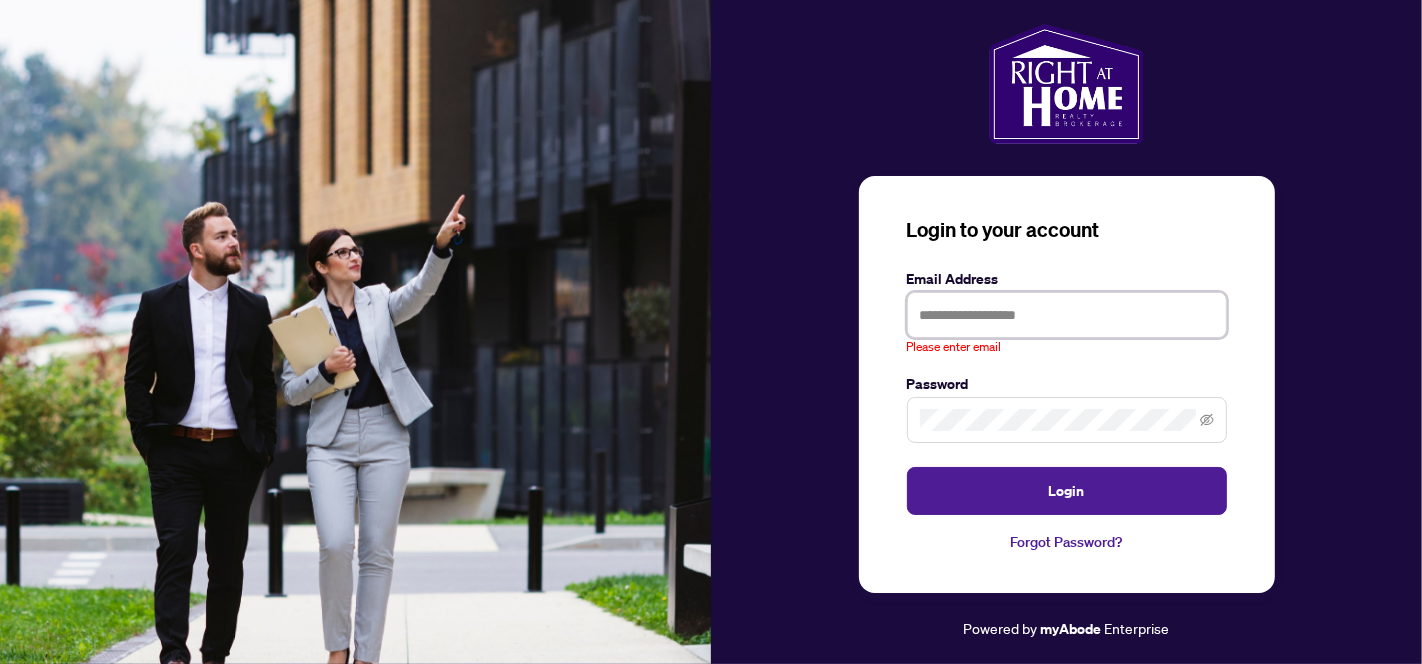 click at bounding box center [1067, 315] 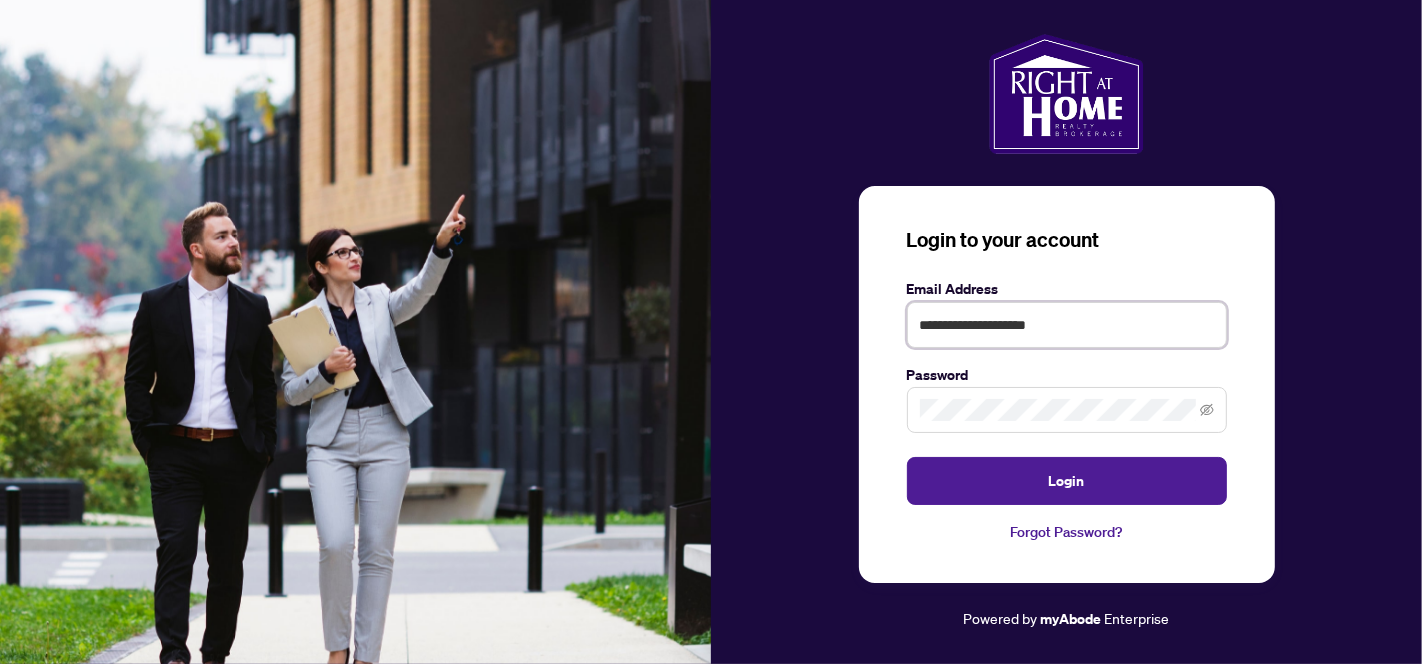 type on "**********" 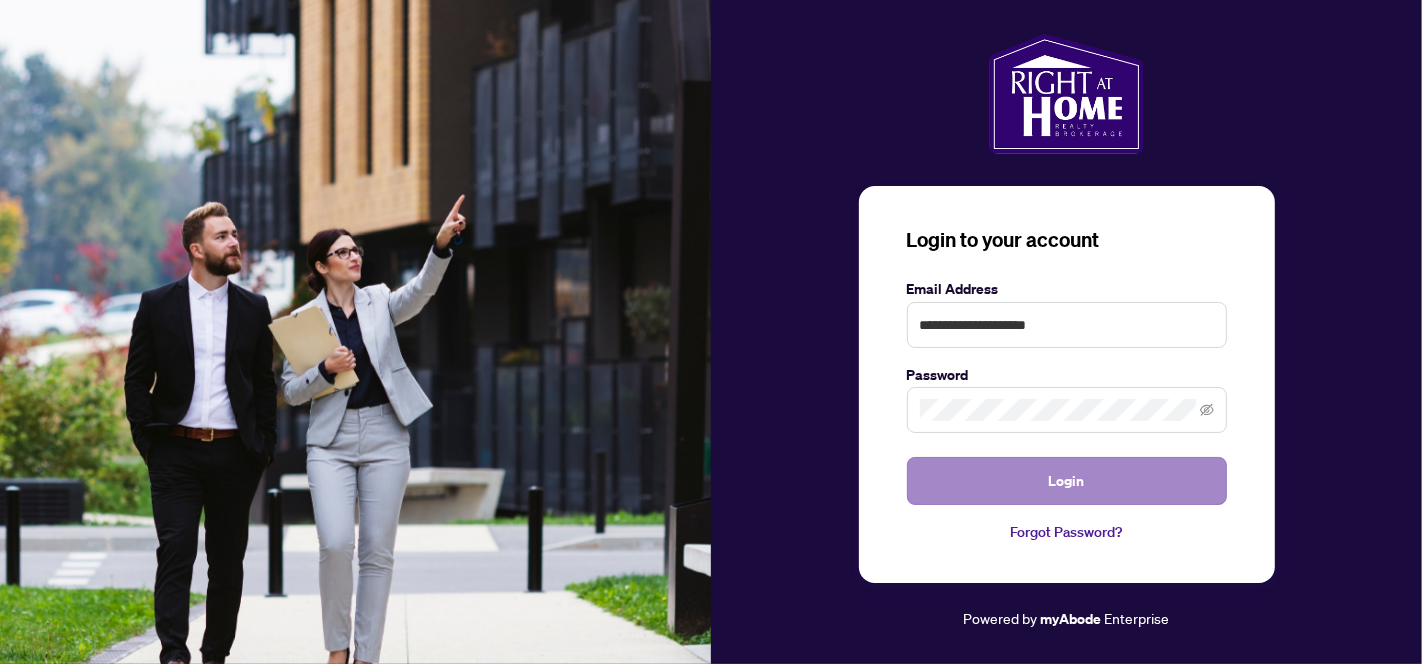 click on "Login" at bounding box center (1067, 481) 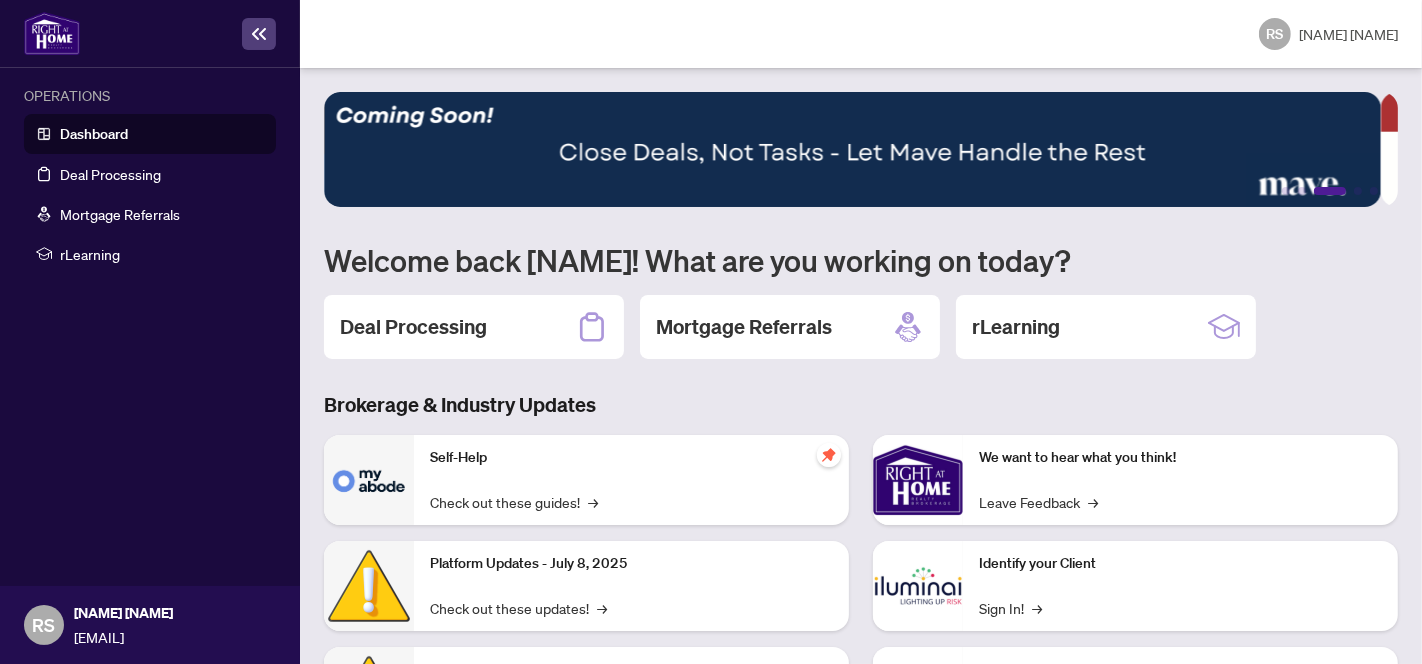 click on "Brokerage & Industry Updates" at bounding box center (861, 405) 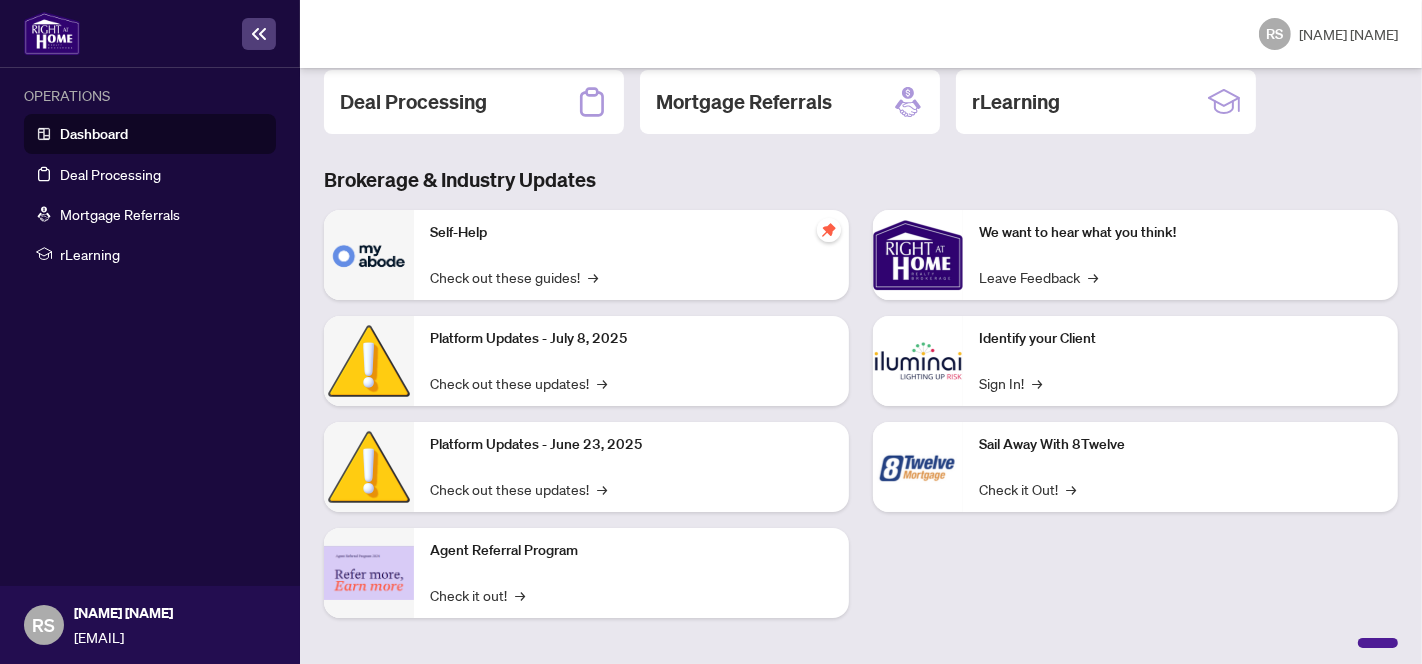 scroll, scrollTop: 230, scrollLeft: 0, axis: vertical 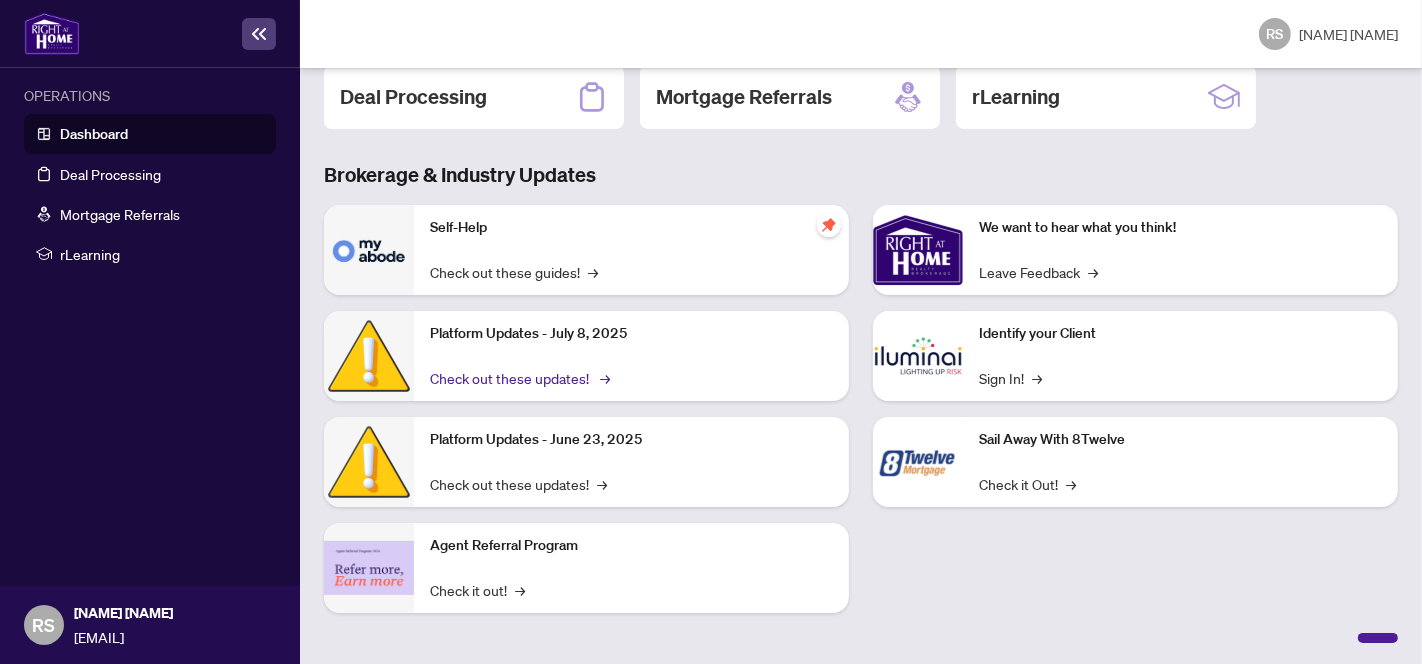 click on "Check out these updates! →" at bounding box center (518, 378) 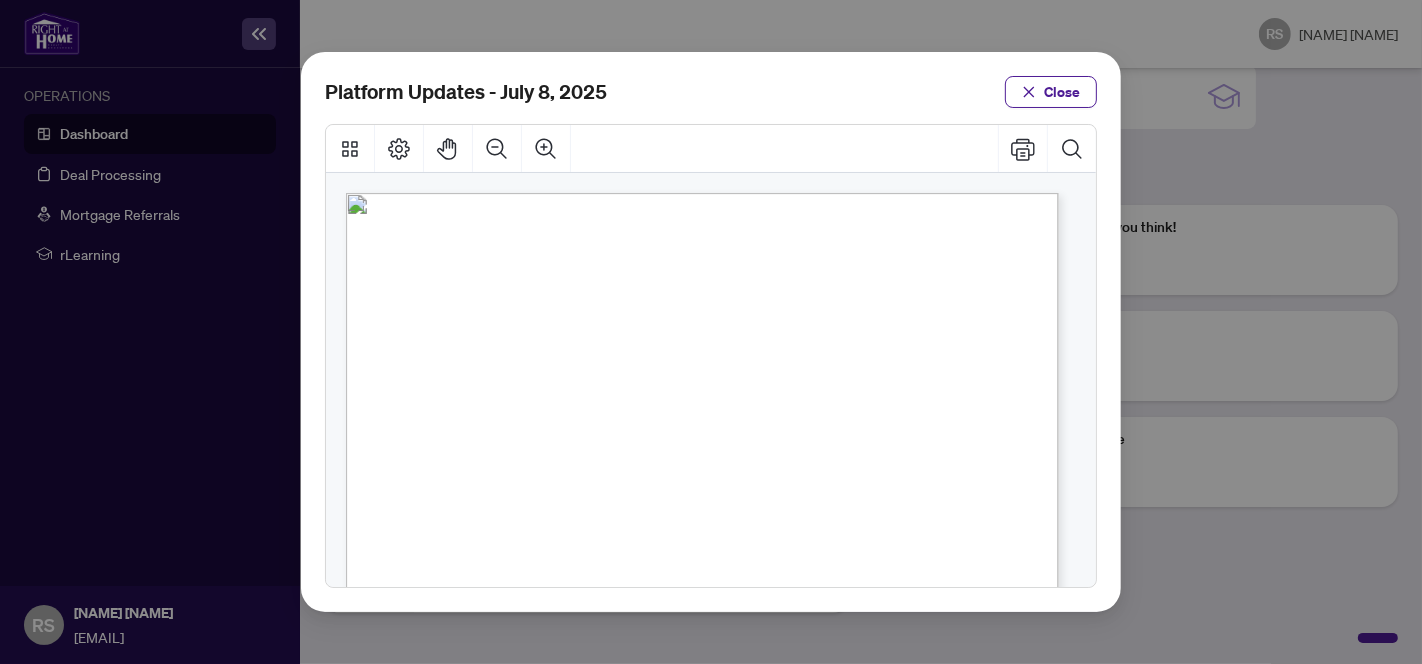 click on "Platform Updates - July 8, 2025   Close" at bounding box center (711, 332) 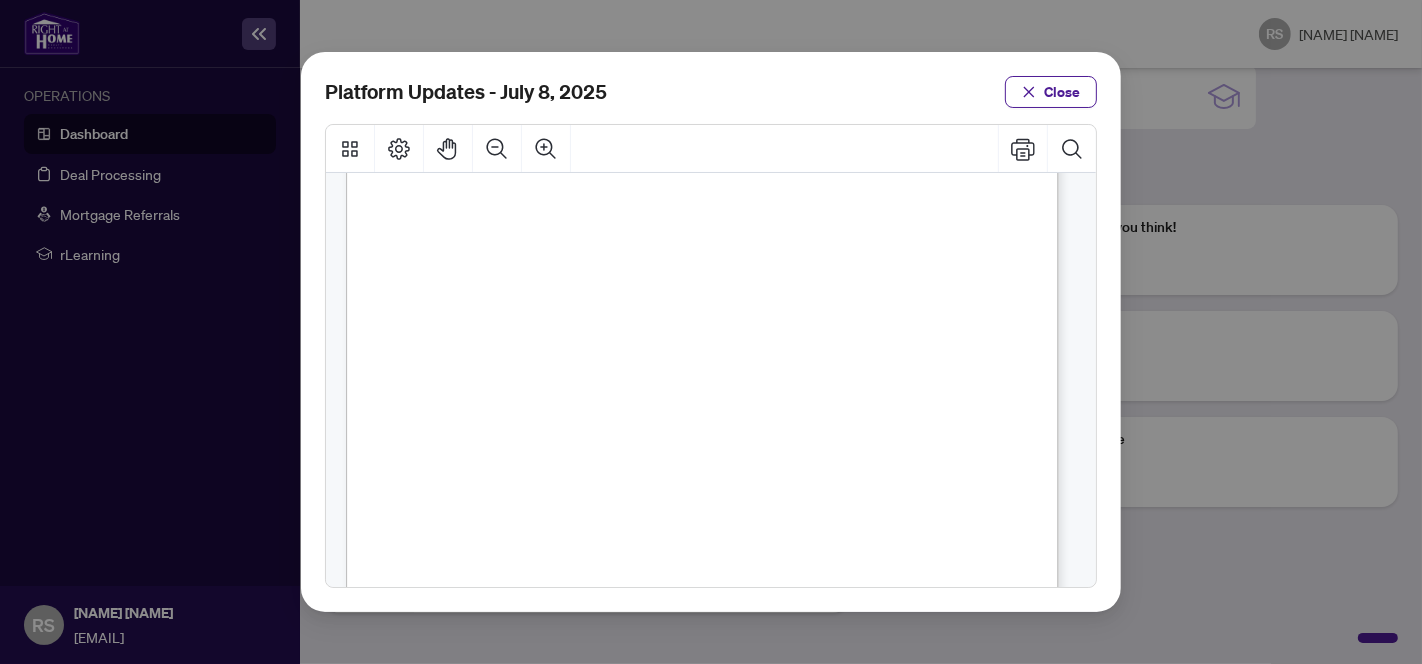 scroll, scrollTop: 192, scrollLeft: 0, axis: vertical 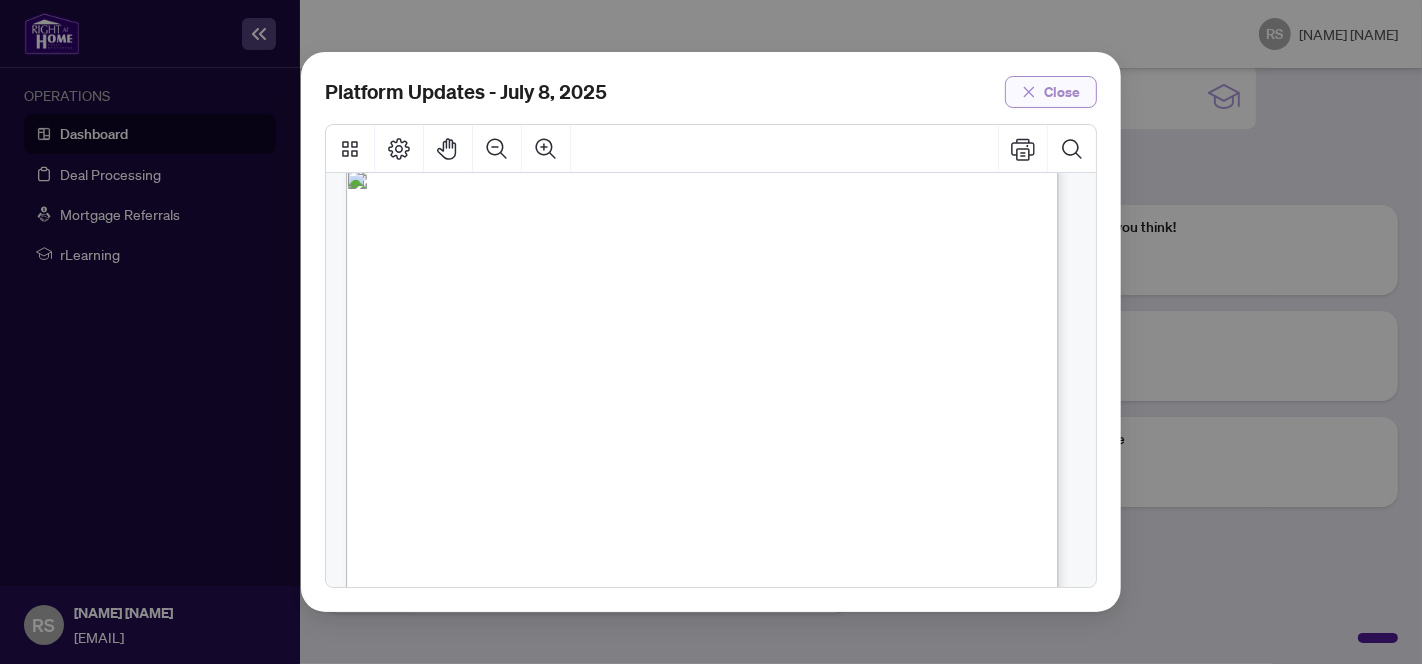 click on "Close" at bounding box center [1051, 92] 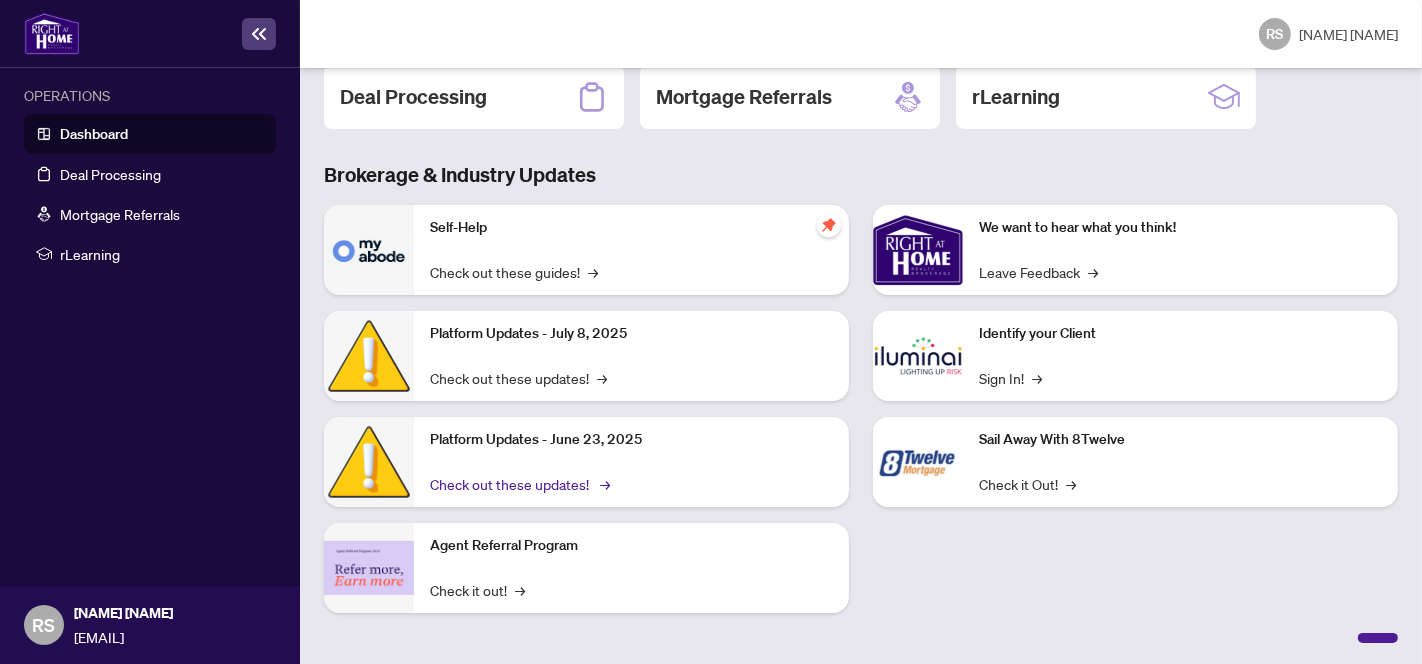 click on "Check out these updates! →" at bounding box center [518, 484] 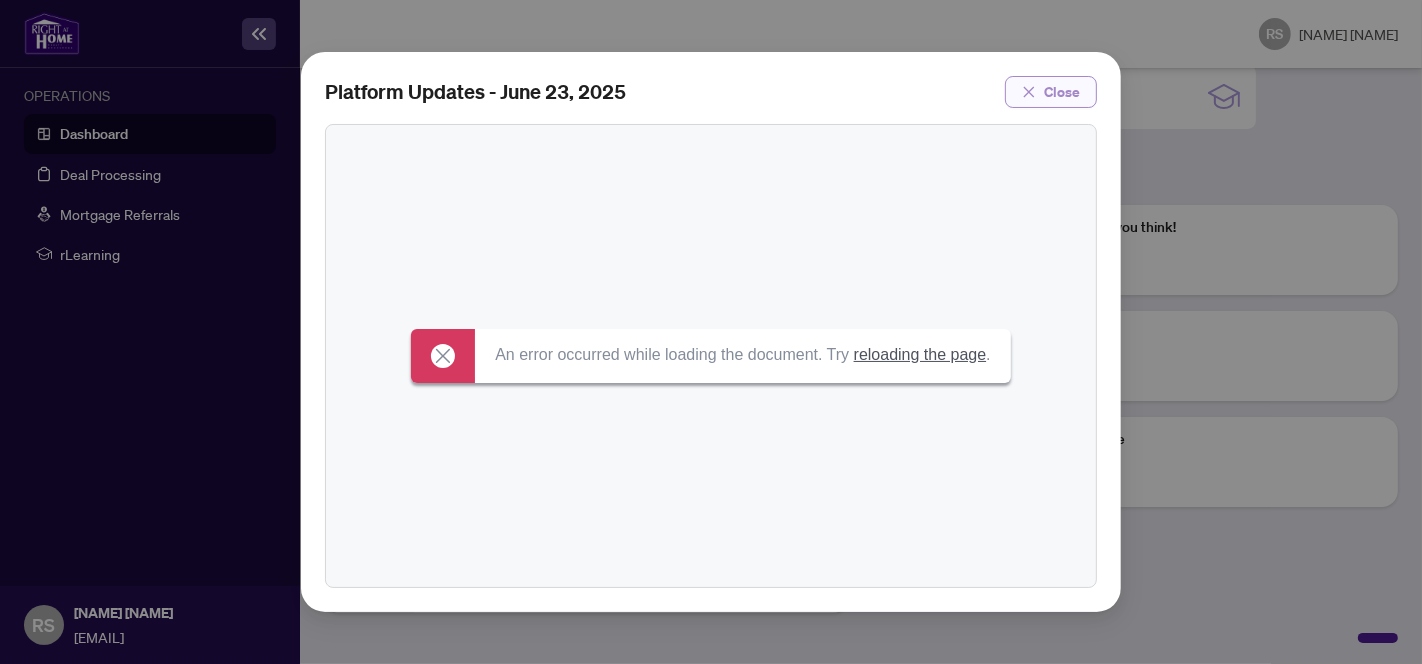 click on "Close" at bounding box center [1062, 92] 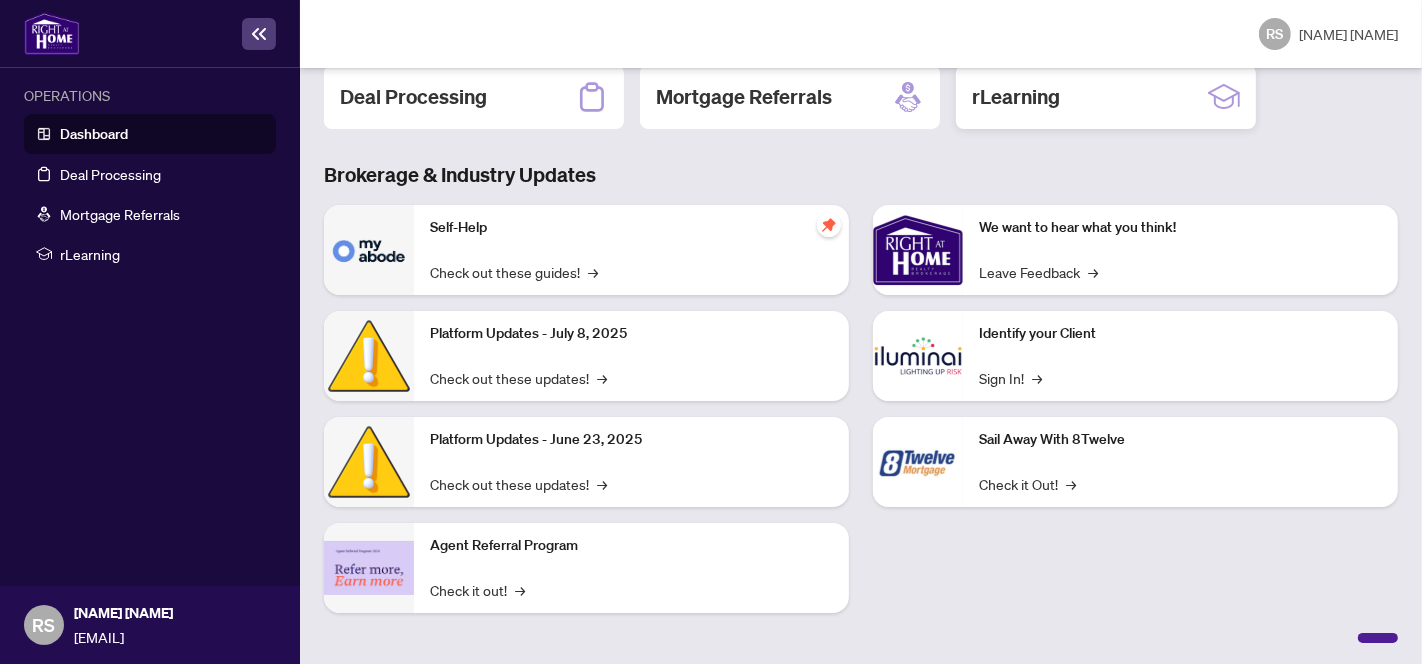 click on "rLearning" at bounding box center (1106, 97) 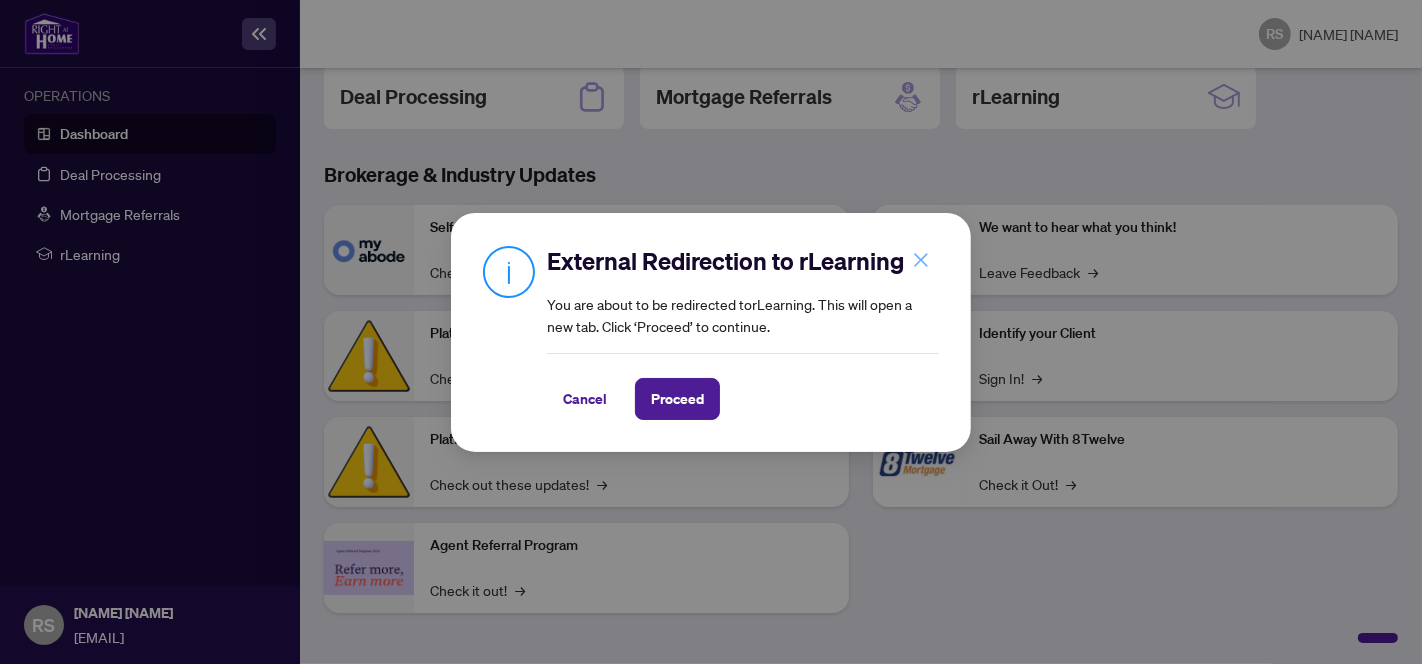 click at bounding box center [921, 260] 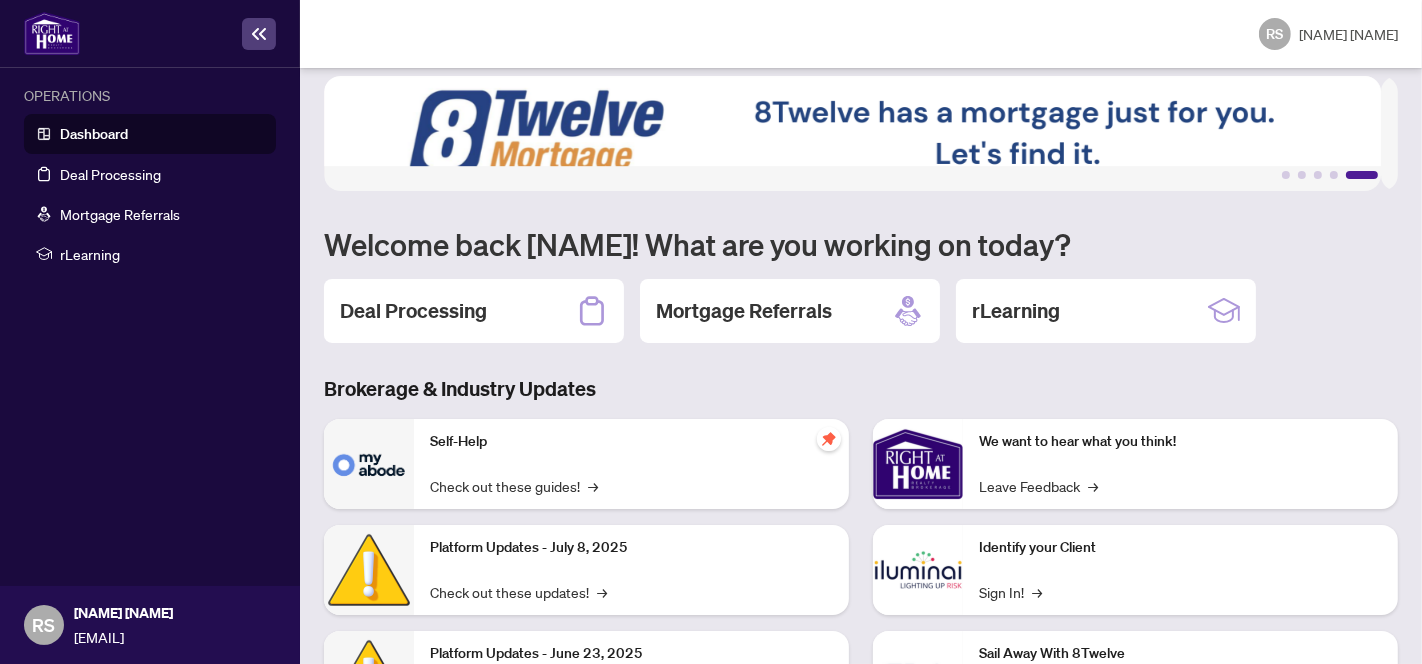 scroll, scrollTop: 15, scrollLeft: 0, axis: vertical 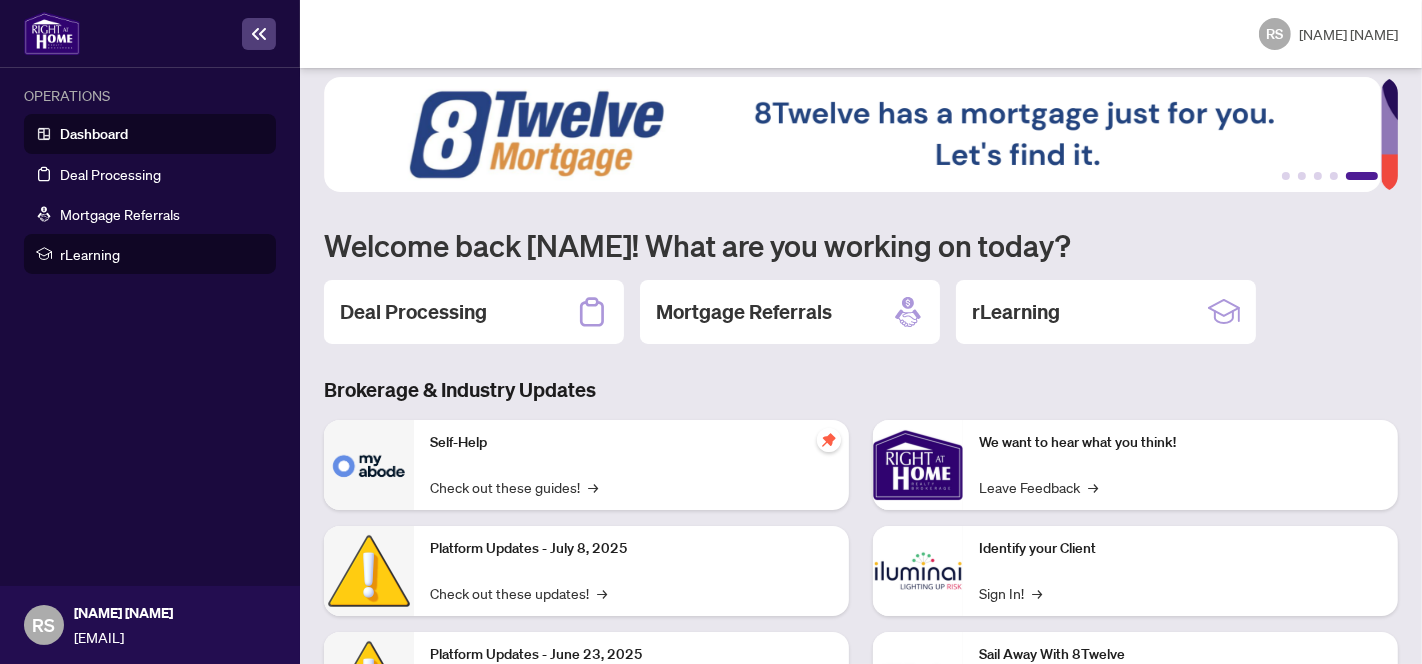 click on "rLearning" at bounding box center [162, 254] 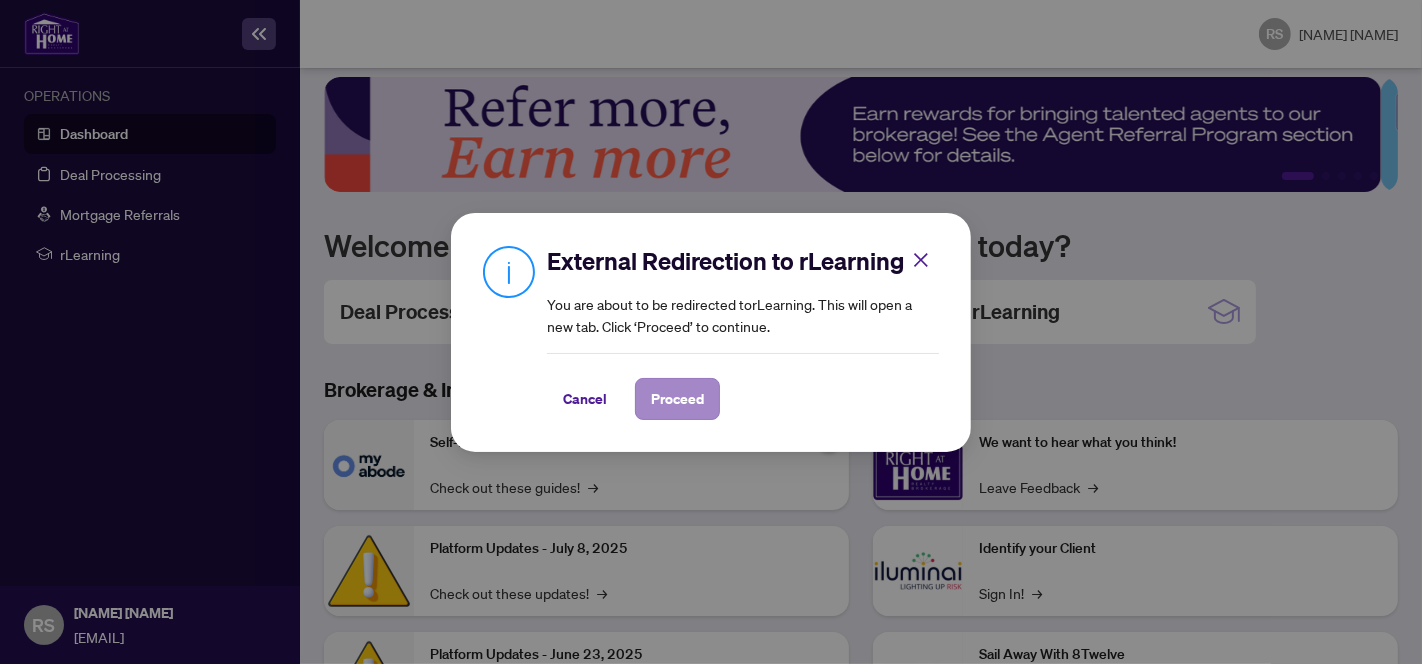 click on "Proceed" at bounding box center (677, 399) 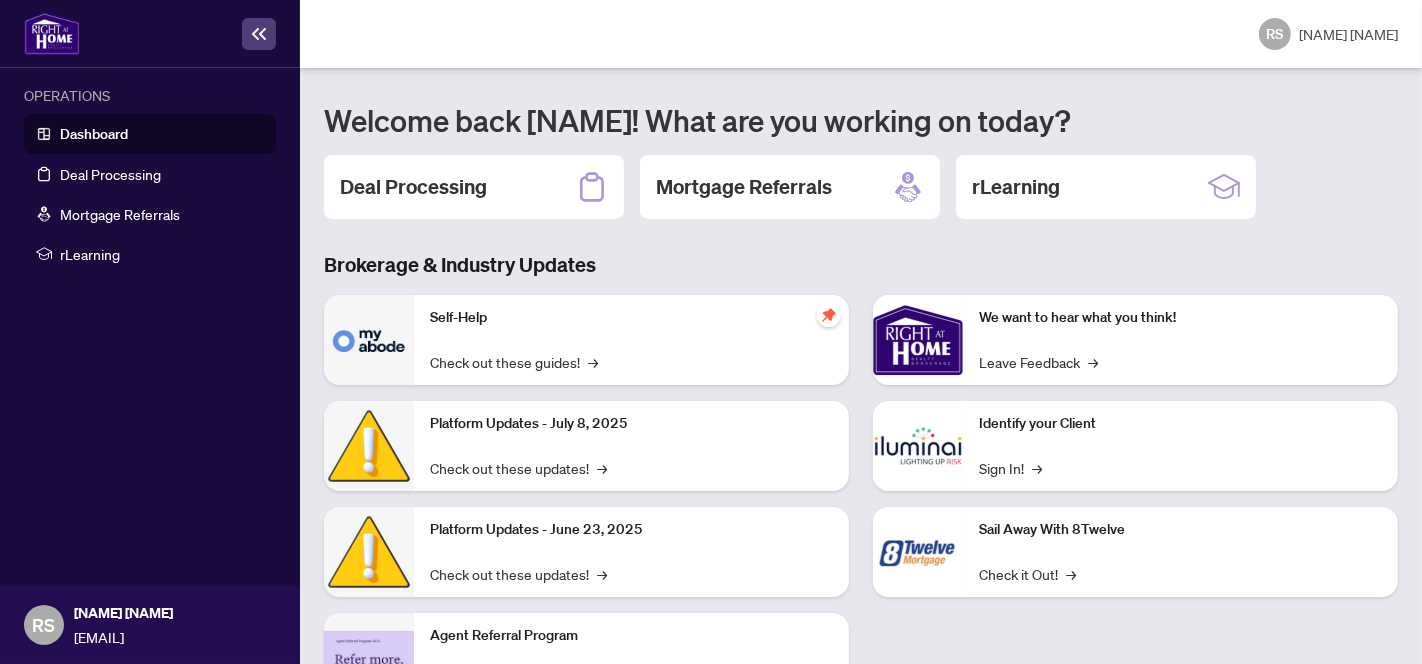 scroll, scrollTop: 140, scrollLeft: 0, axis: vertical 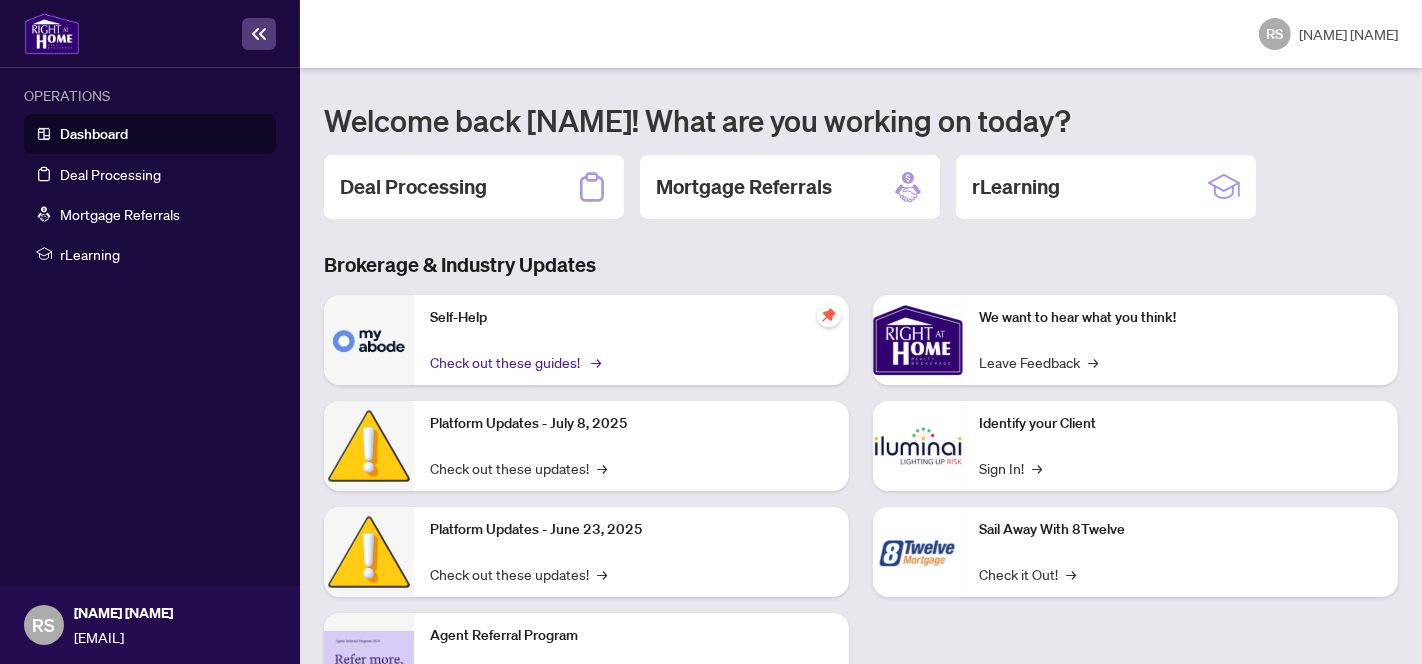 click on "Check out these guides! →" at bounding box center [514, 362] 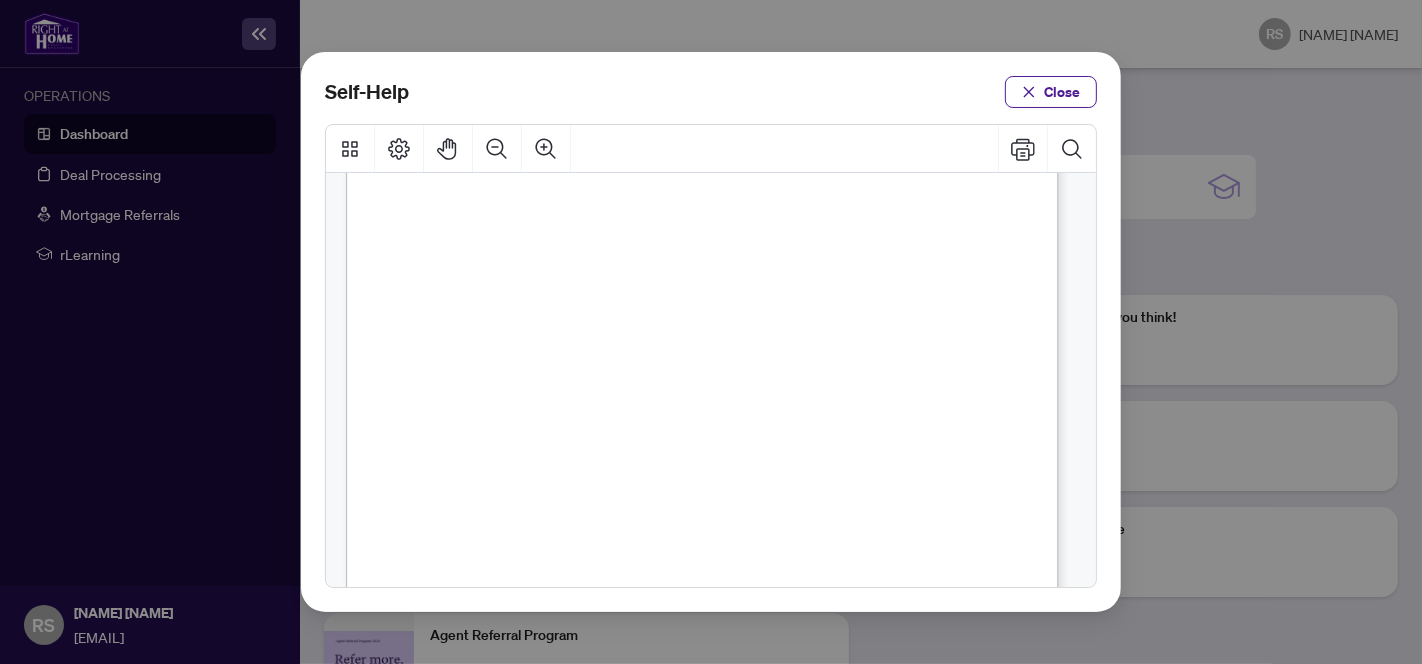 scroll, scrollTop: 202, scrollLeft: 0, axis: vertical 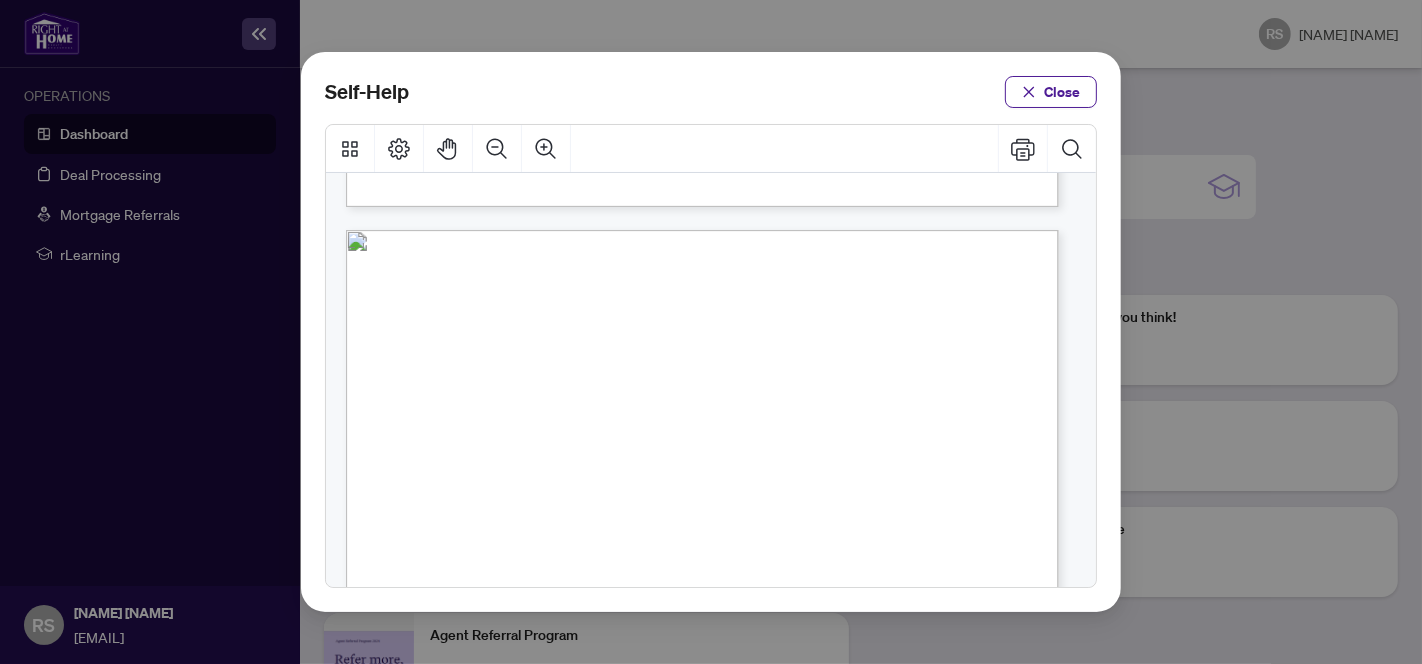 click on "Self-Help" at bounding box center (692, 290) 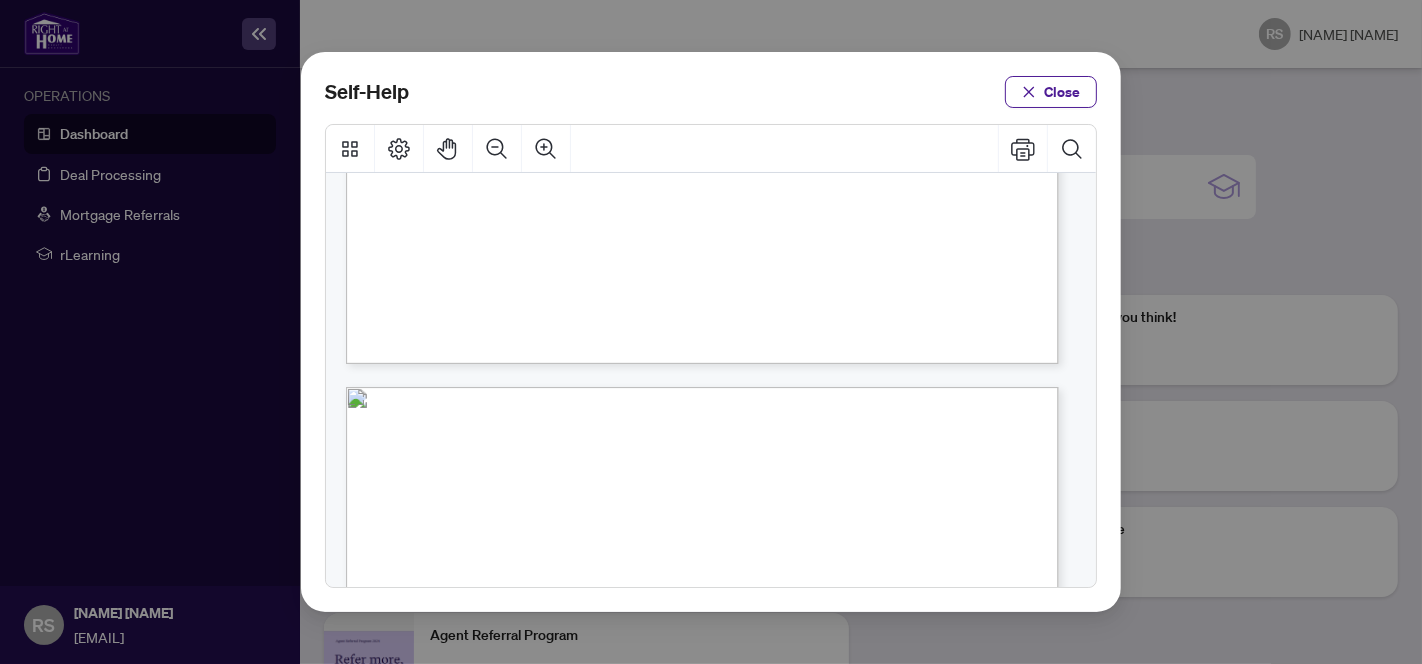 scroll, scrollTop: 745, scrollLeft: 0, axis: vertical 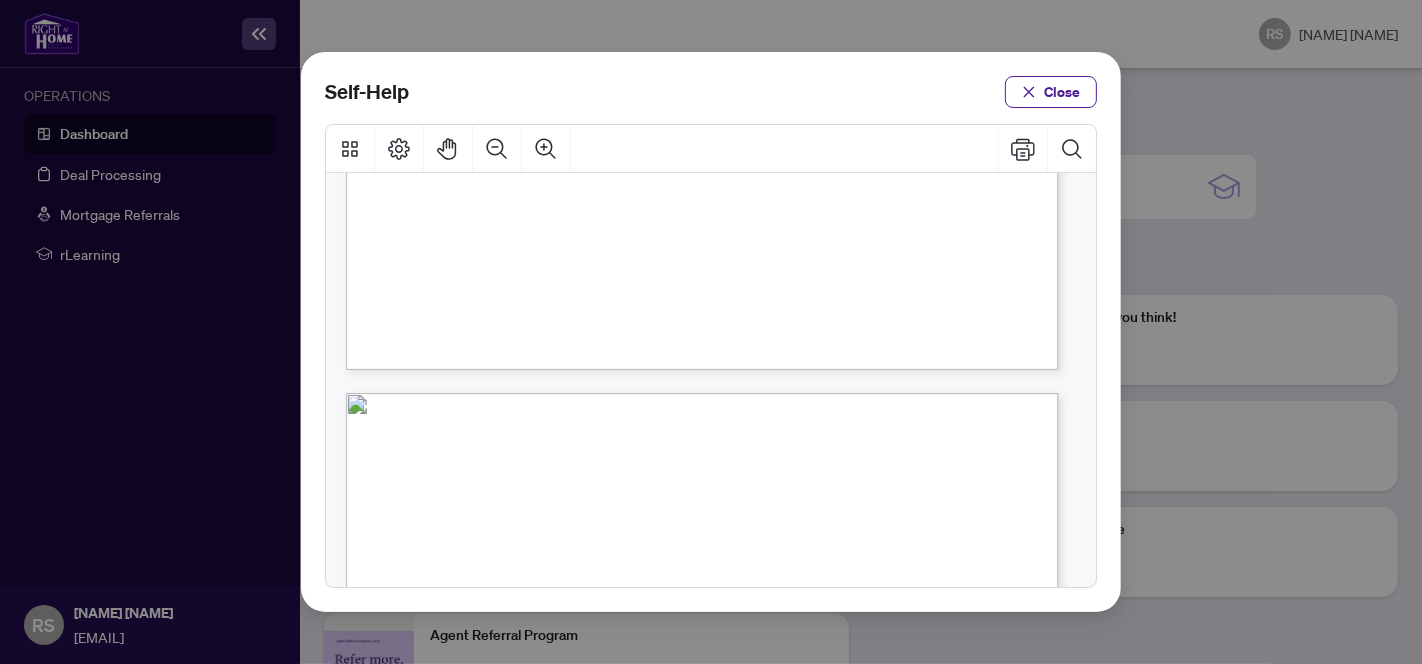 click on "●  How to Apply and Reset Filters ( PDF )
●  How to Archive a Document ( PDF )
●  How to Delete a Draft Transaction ( PDF )
●  How to Download Documents ( PDF )
●  How to Input Builder Deal Commission ( PDF )
●  How to Input Commission ( PDF )
●  How to Input Referral Commission ( PDF )
●  How to Manage Document Tags ( PDF )
●  How to Rename a Document ( PDF )
●  How to Request a Deposit Receipt ( PDF )
●  How to Review and Approve Team Member Transactions ( PDF )
●  How to Set Document Permissions ( PDF )
●  How to Set Transaction Permissions ( PDF )
●  How to Submit a Confirmation of Closing ( PDF )
●  How to Submit a Deal Transaction ( PDF )
●  How to Submit a Listing Transaction ( PDF )
Self-Help
1" at bounding box center (761, -15) 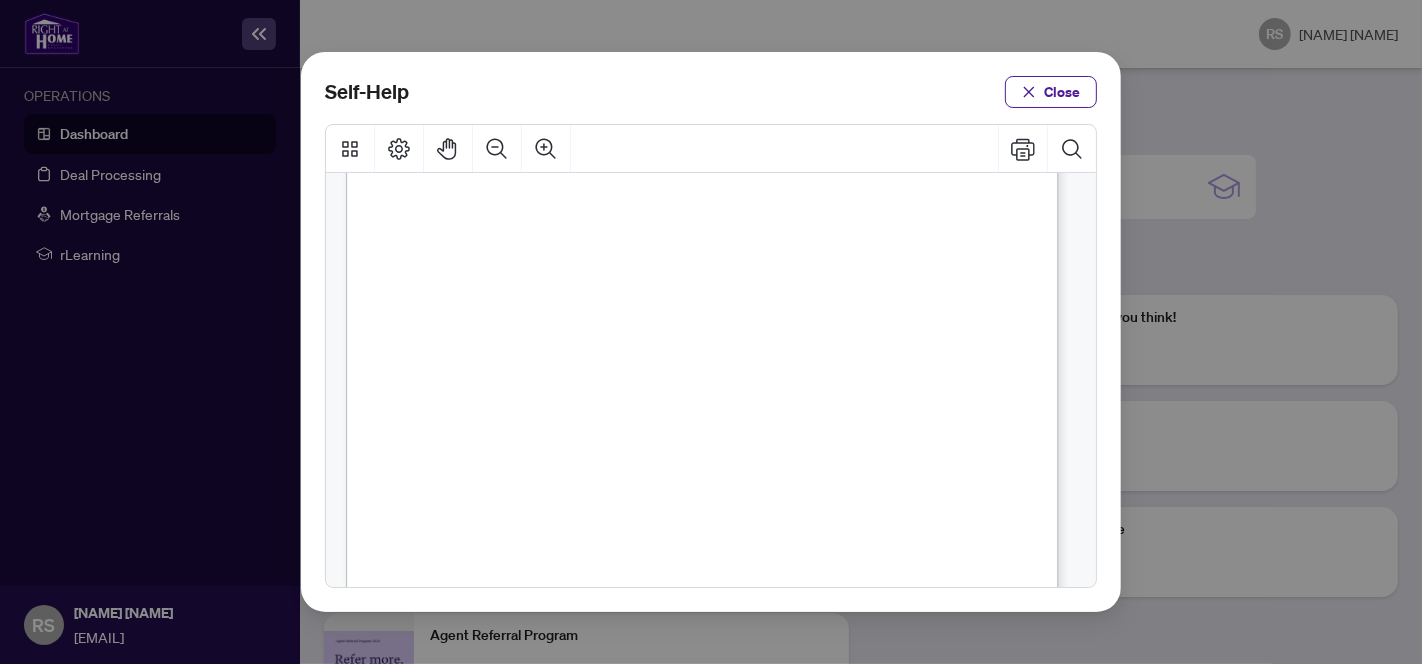 scroll, scrollTop: 329, scrollLeft: 0, axis: vertical 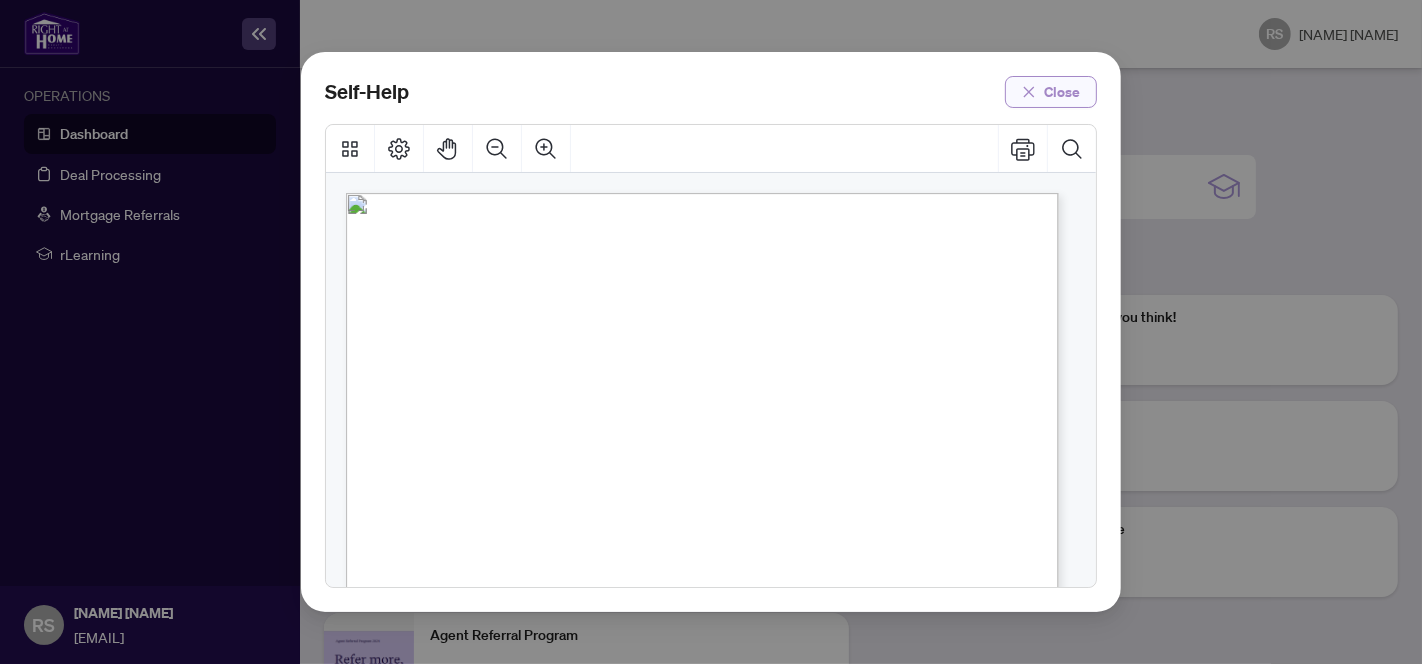 click on "Close" at bounding box center [1062, 92] 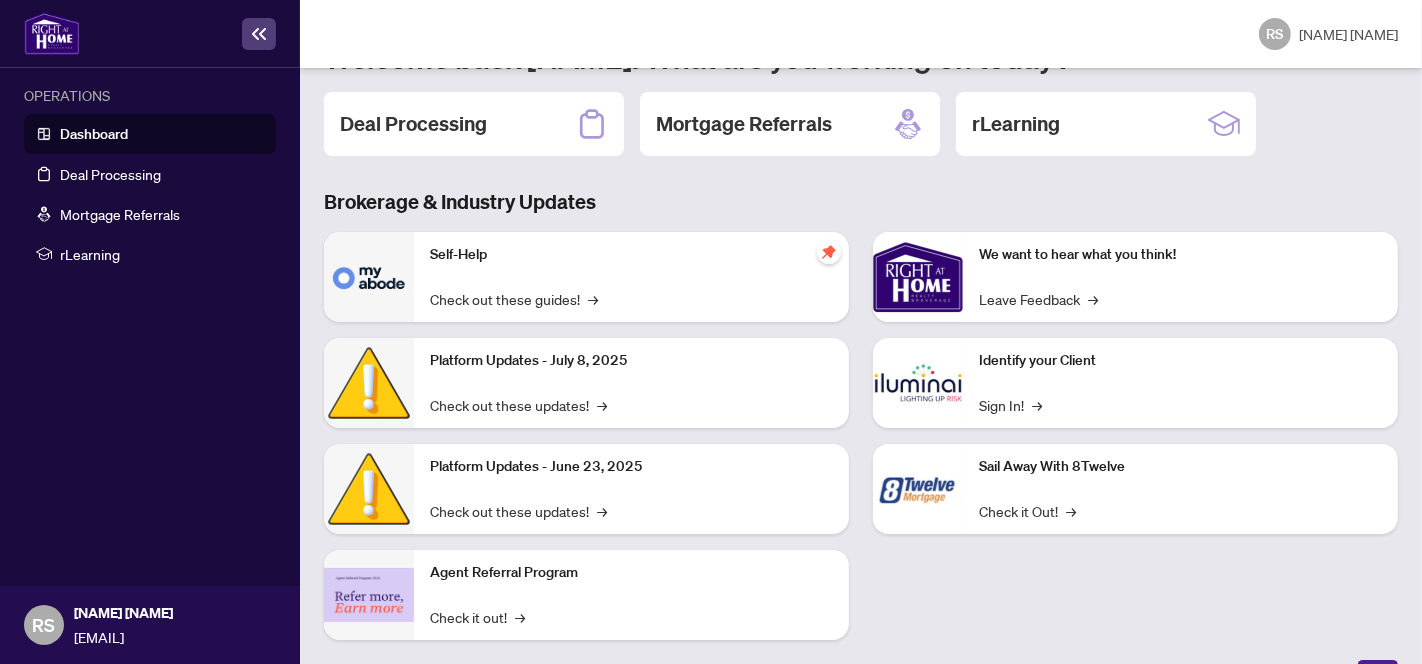 scroll, scrollTop: 230, scrollLeft: 0, axis: vertical 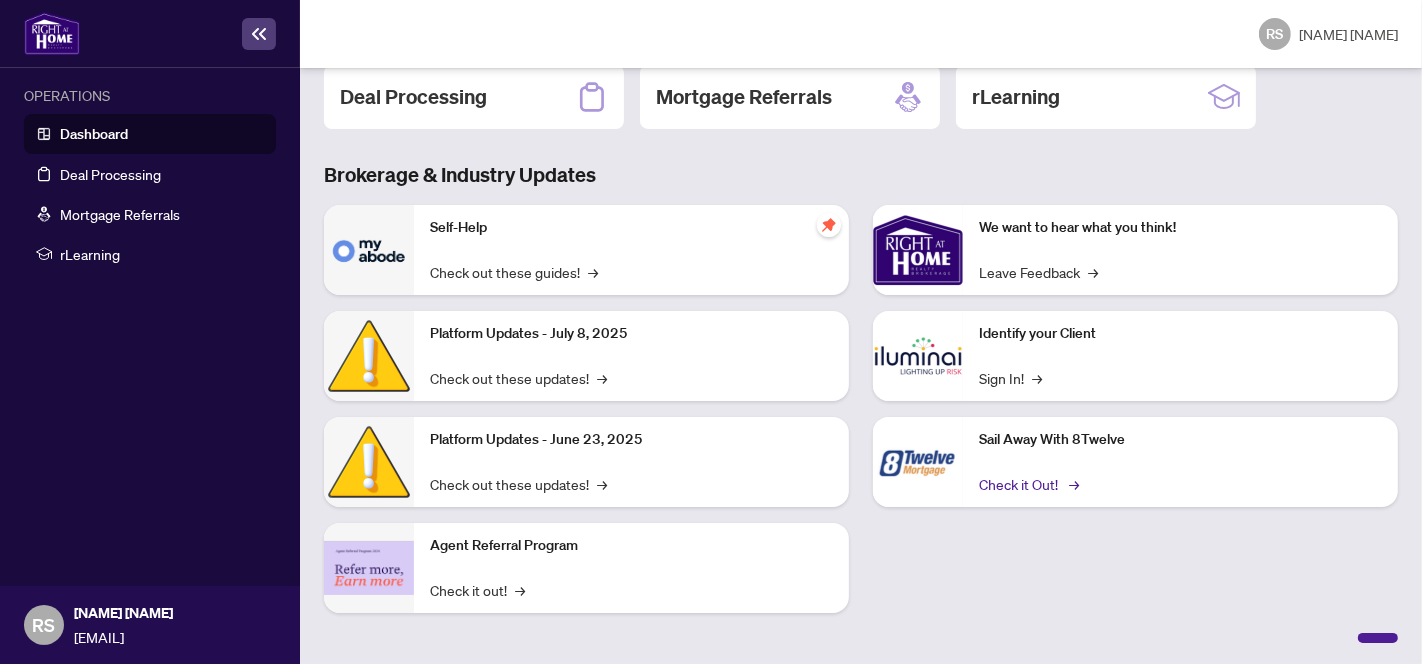 click on "Check it Out! →" at bounding box center [1027, 484] 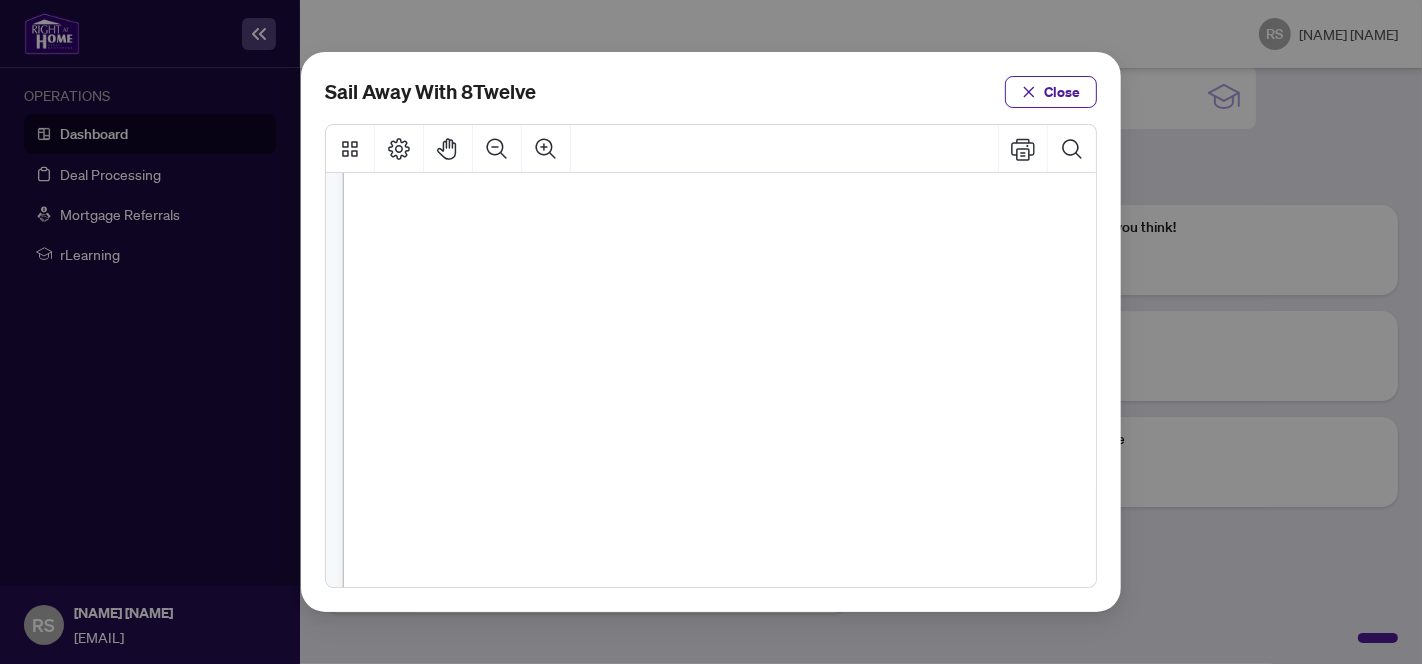 scroll, scrollTop: 451, scrollLeft: 2, axis: both 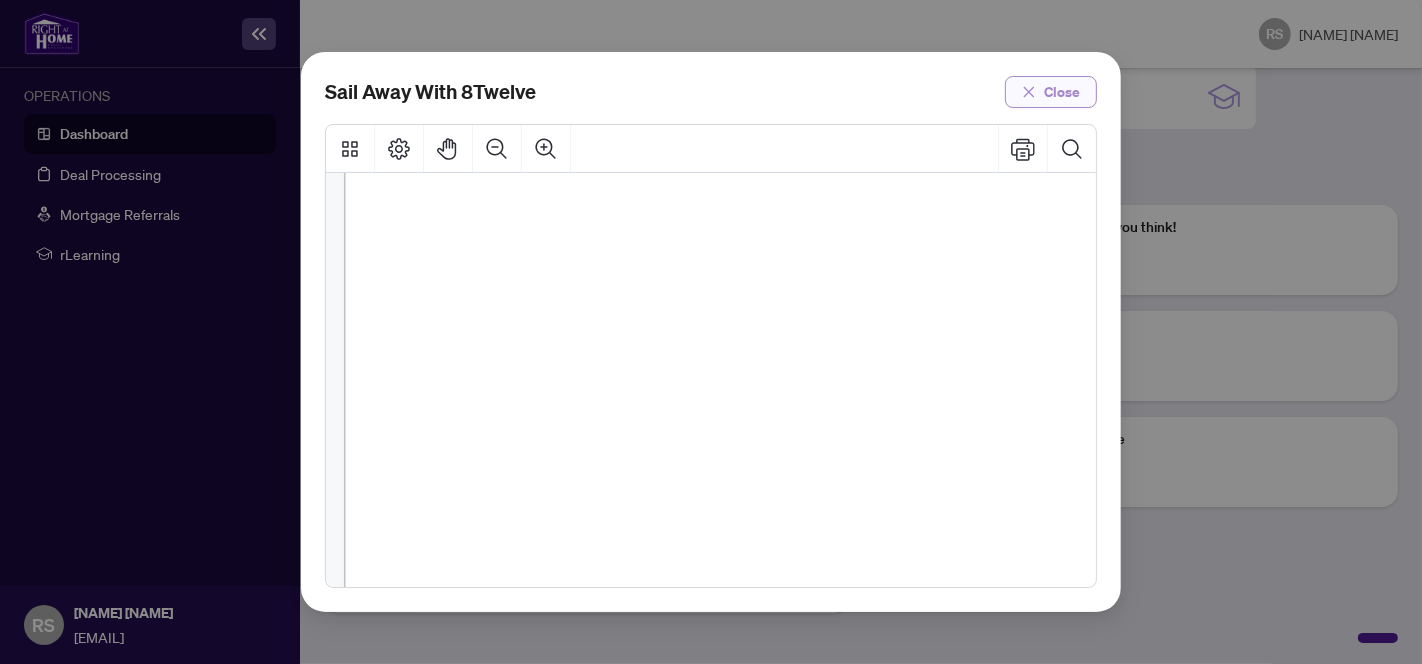 click on "Close" at bounding box center (1062, 92) 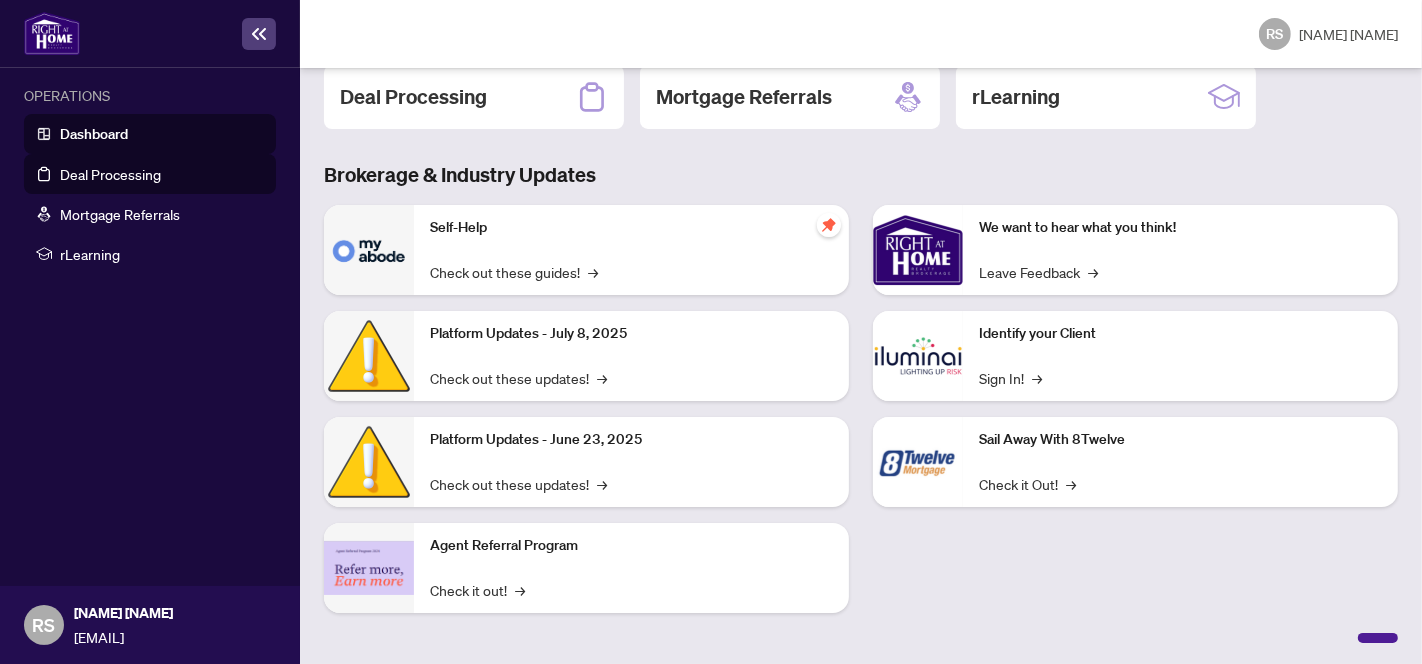 click on "Deal Processing" at bounding box center [110, 174] 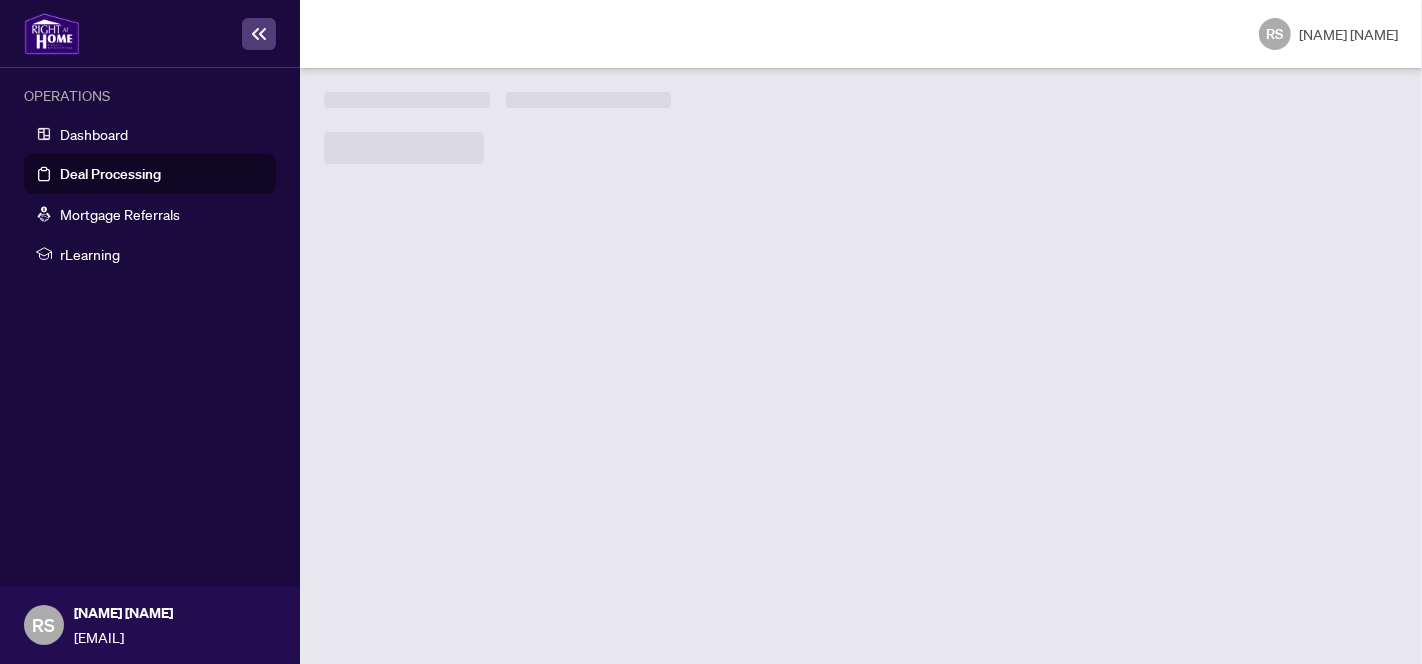 scroll, scrollTop: 0, scrollLeft: 0, axis: both 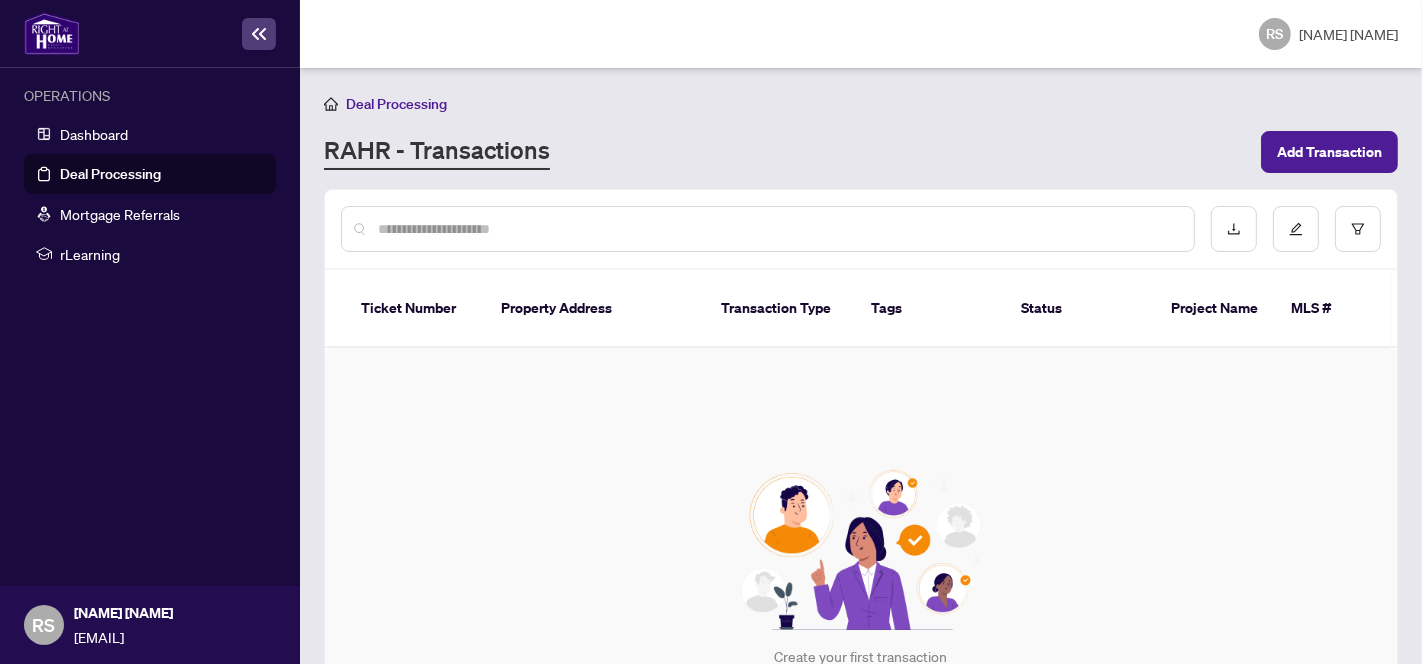 click on "OPERATIONS Dashboard Deal Processing Mortgage Referrals rLearning" at bounding box center (150, 327) 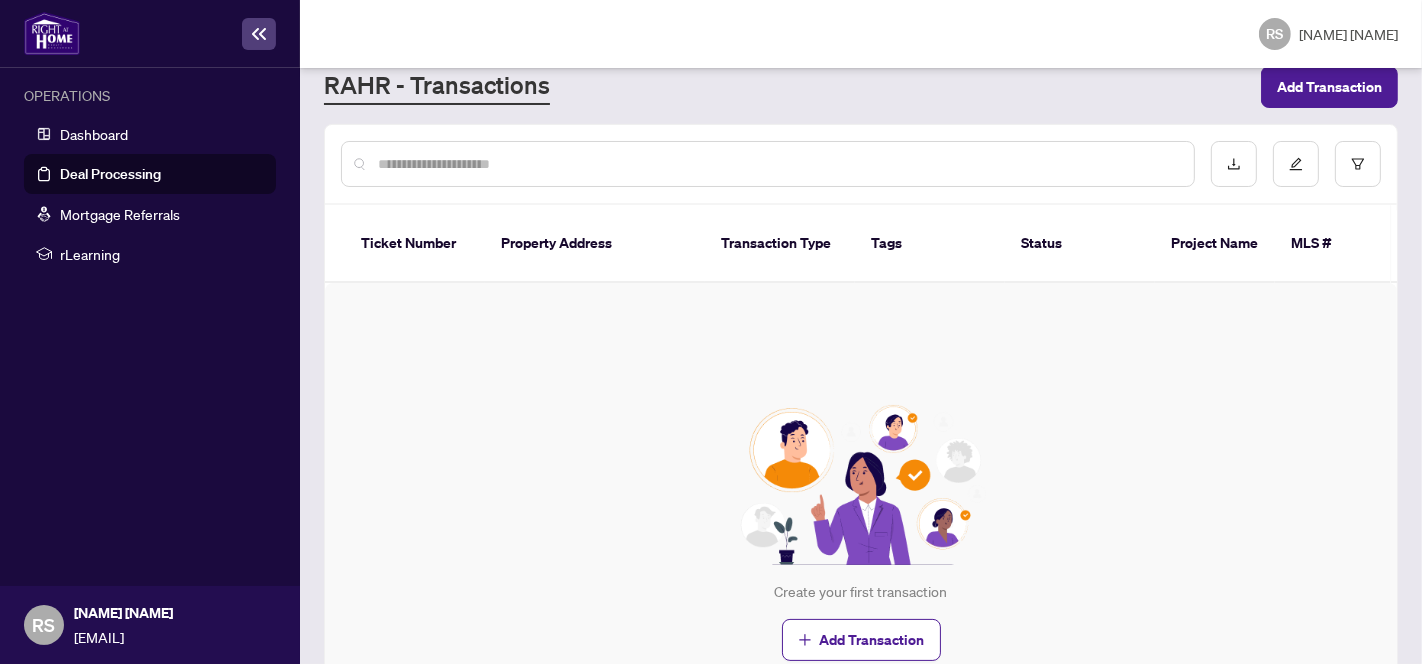 scroll, scrollTop: 66, scrollLeft: 0, axis: vertical 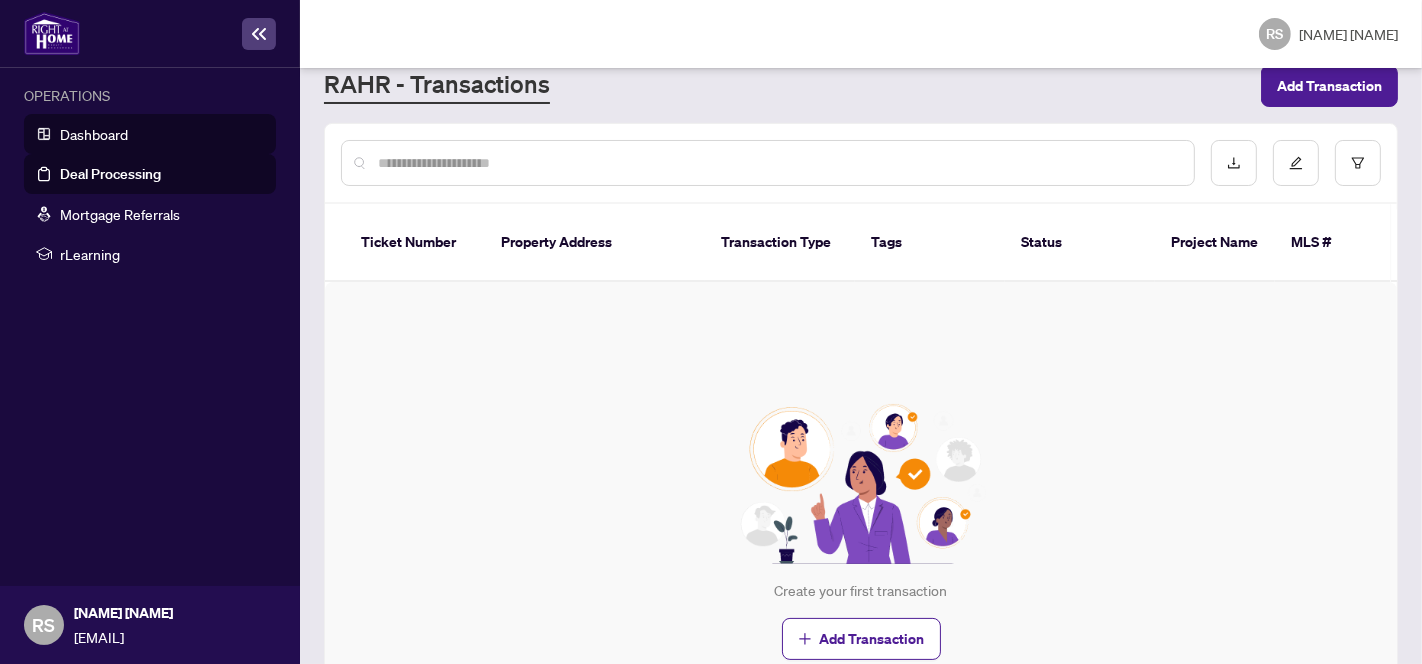 click on "Dashboard" at bounding box center [94, 134] 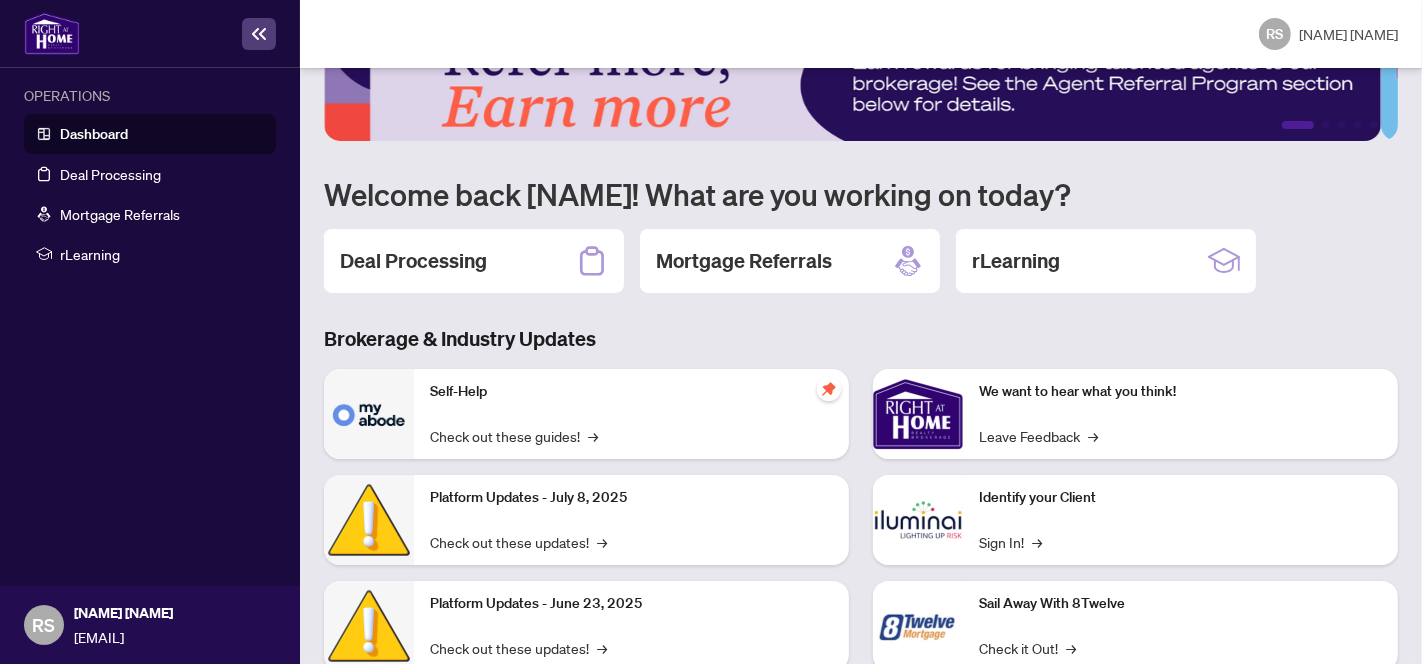click on "[NAME] [NAME]" at bounding box center [1348, 34] 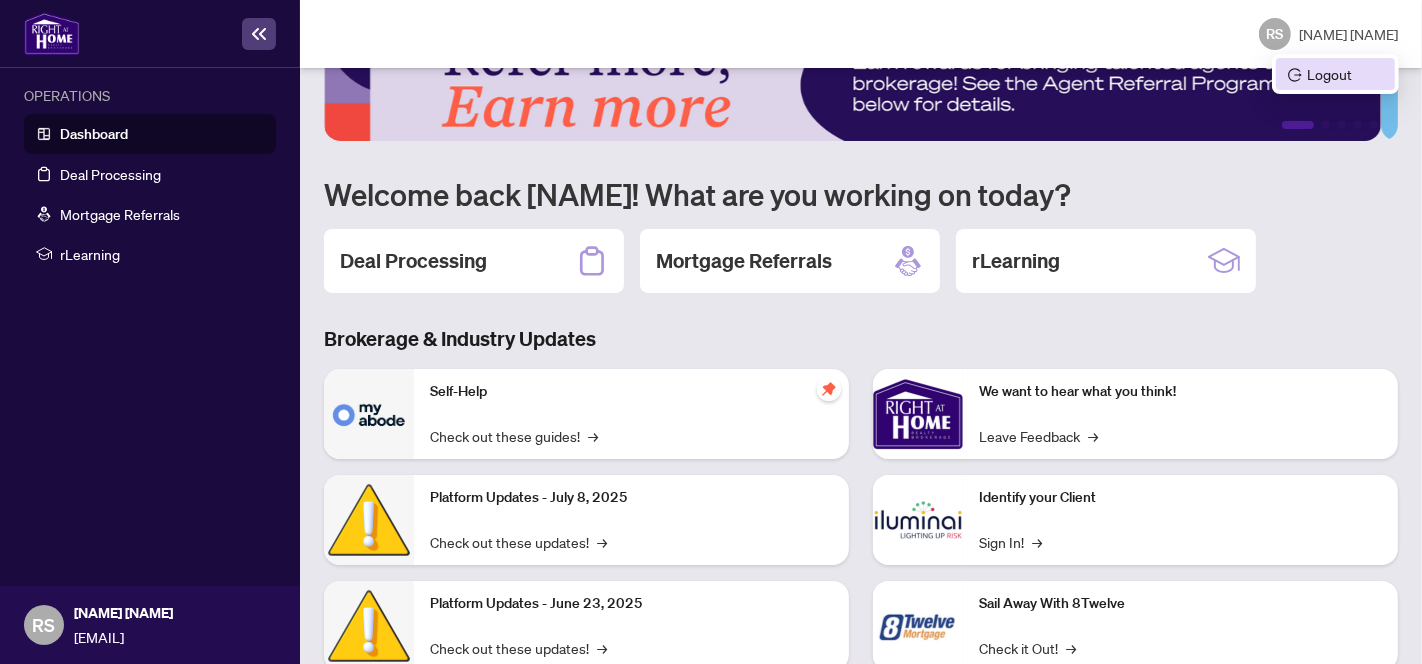 click on "Logout" at bounding box center [1335, 74] 